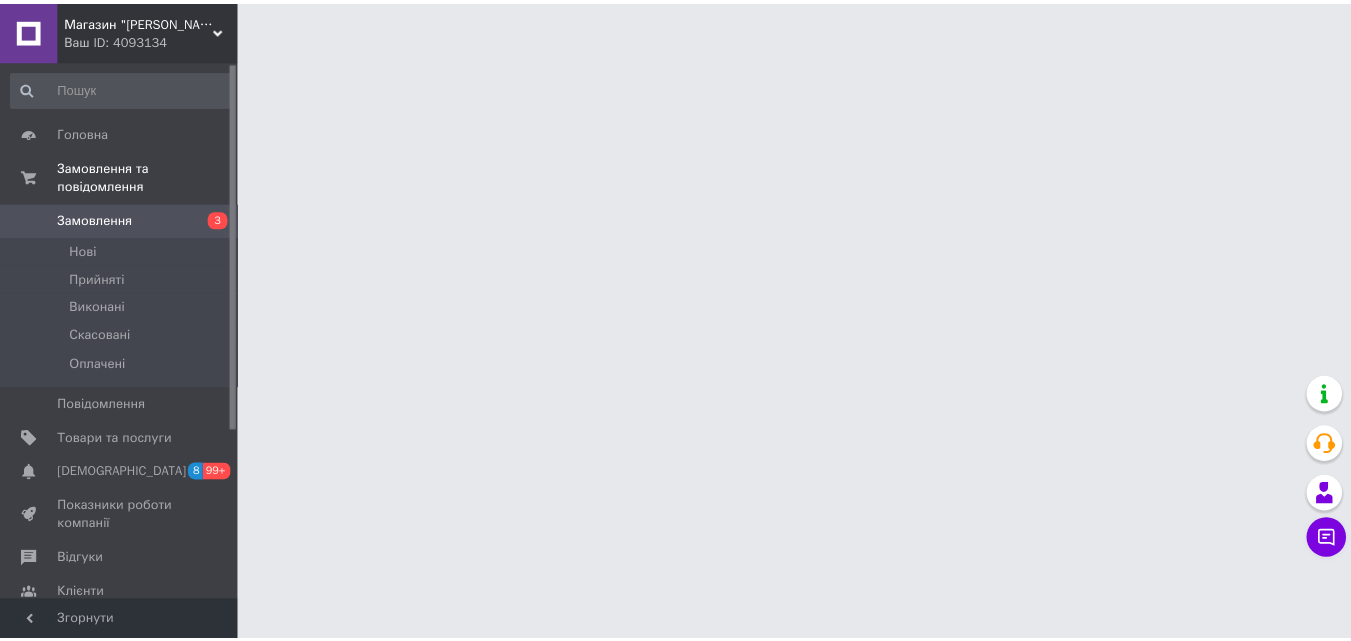 scroll, scrollTop: 0, scrollLeft: 0, axis: both 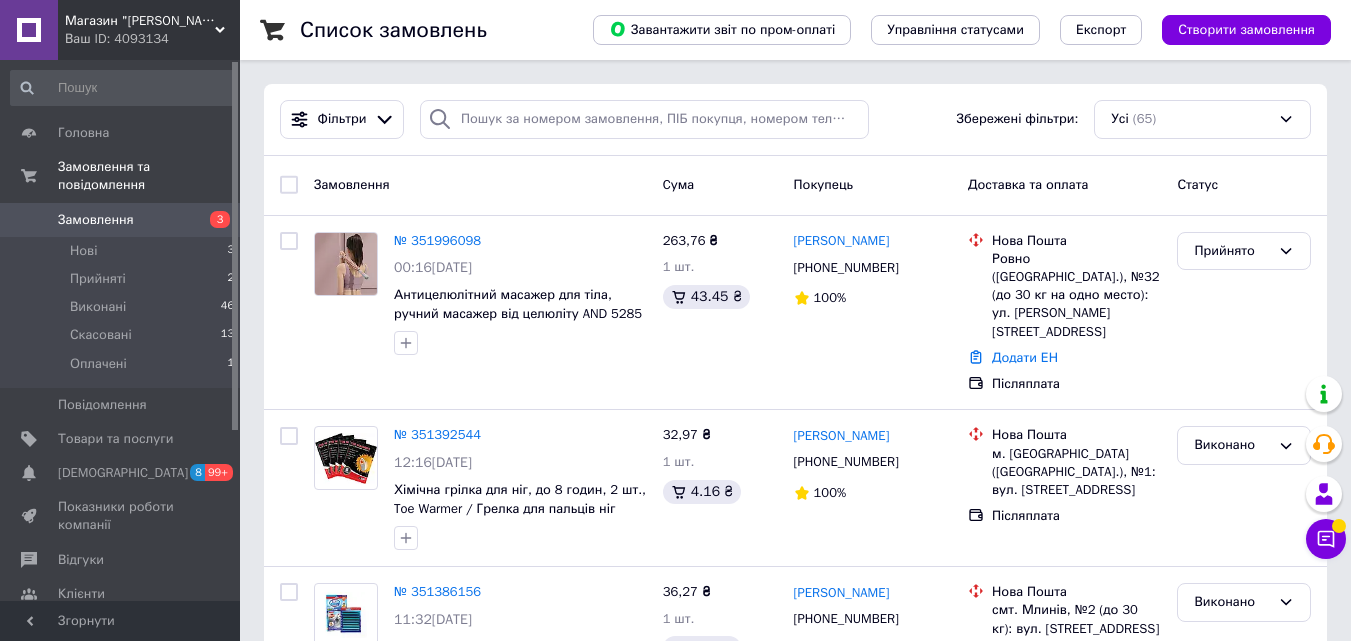 click on "№ 351996098" at bounding box center (437, 240) 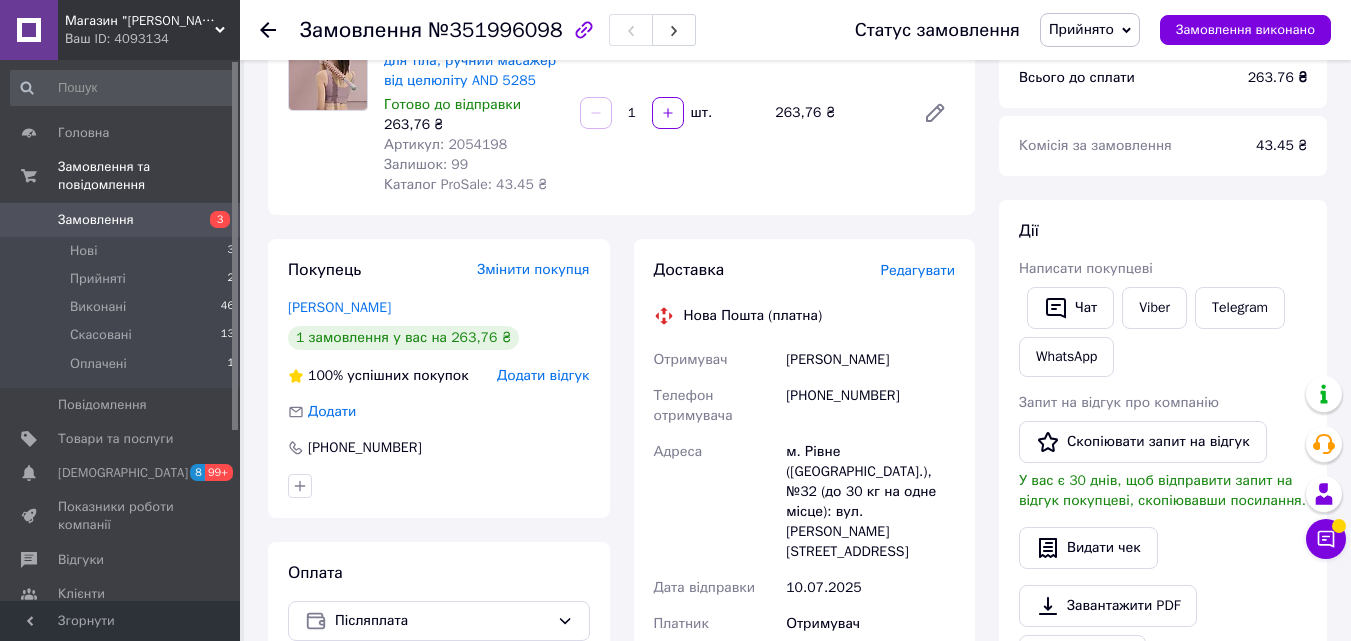 scroll, scrollTop: 100, scrollLeft: 0, axis: vertical 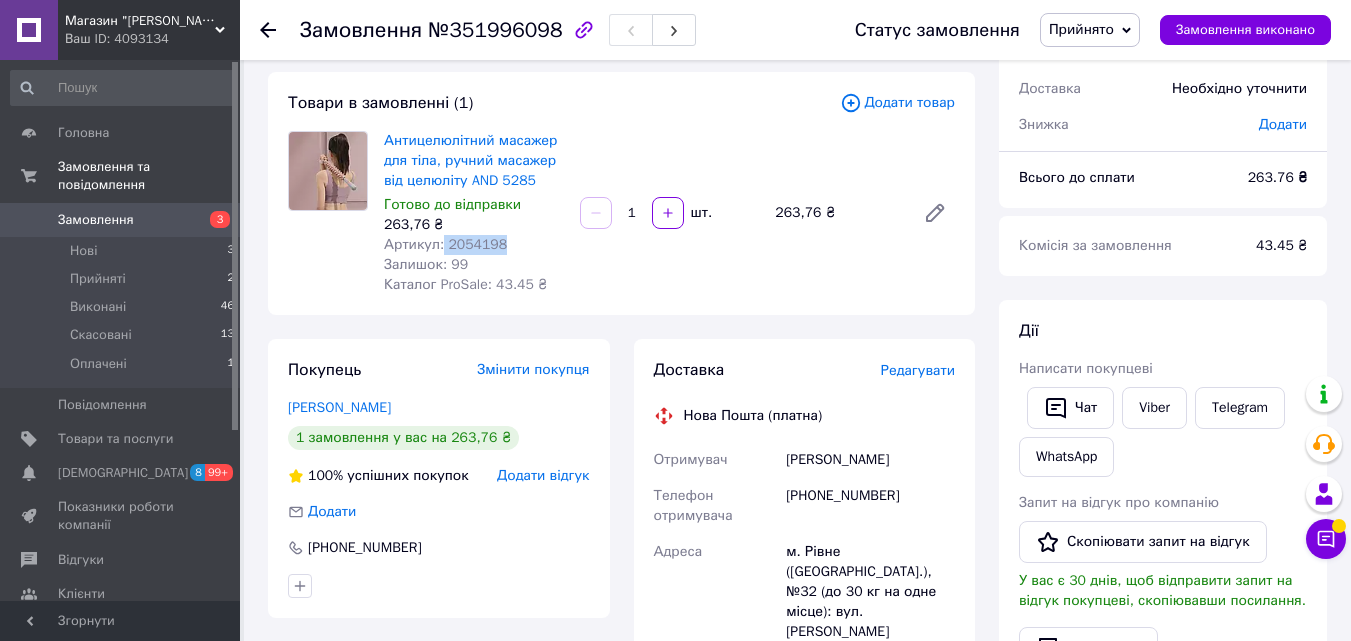 drag, startPoint x: 441, startPoint y: 248, endPoint x: 497, endPoint y: 241, distance: 56.435802 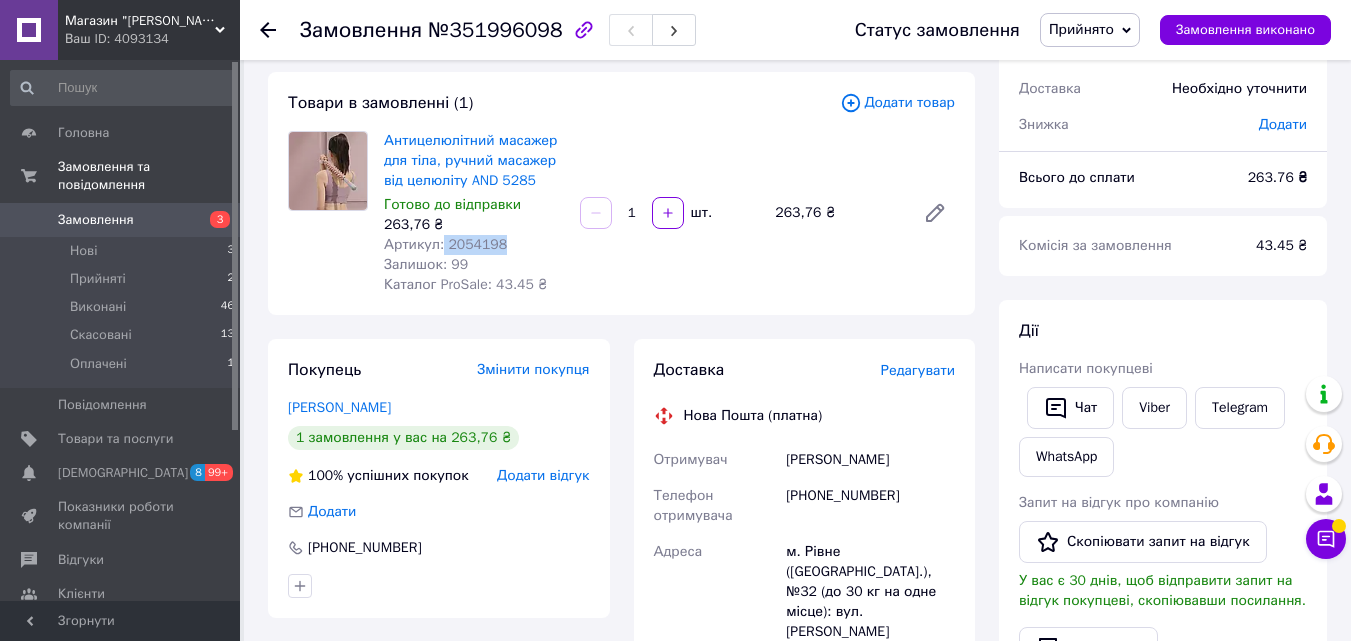 click on "Артикул: 2054198" at bounding box center [474, 245] 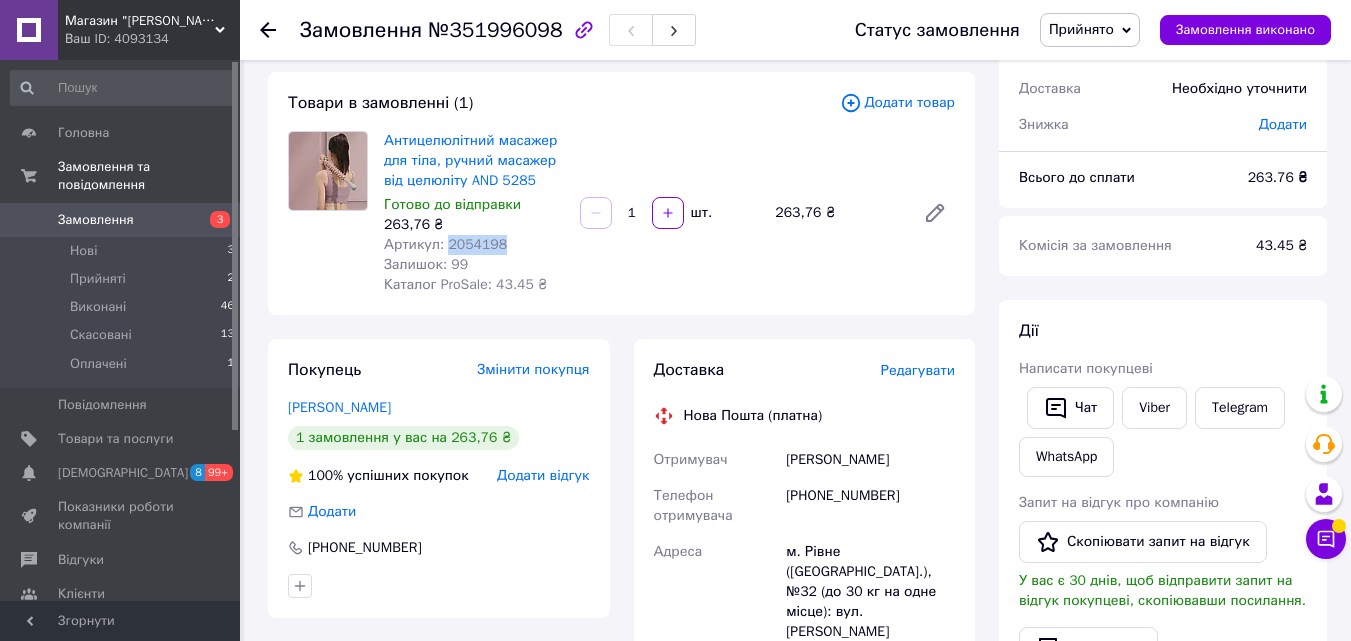 drag, startPoint x: 446, startPoint y: 246, endPoint x: 514, endPoint y: 243, distance: 68.06615 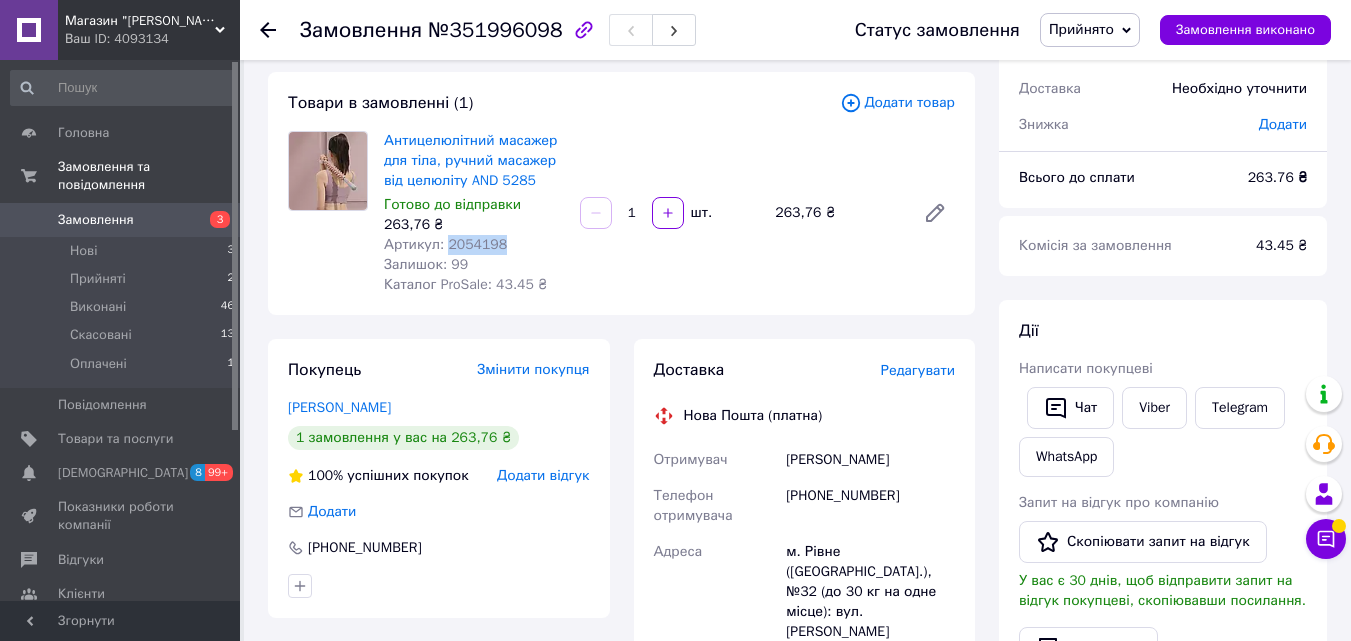 copy on "2054198" 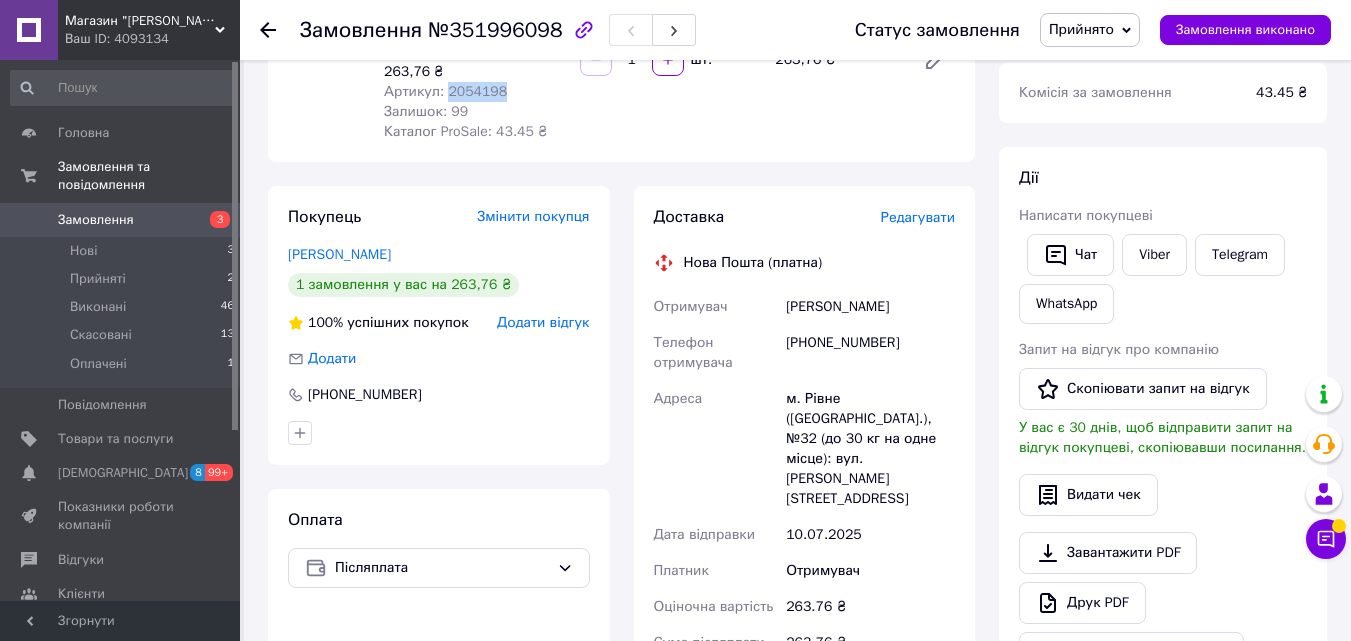 scroll, scrollTop: 300, scrollLeft: 0, axis: vertical 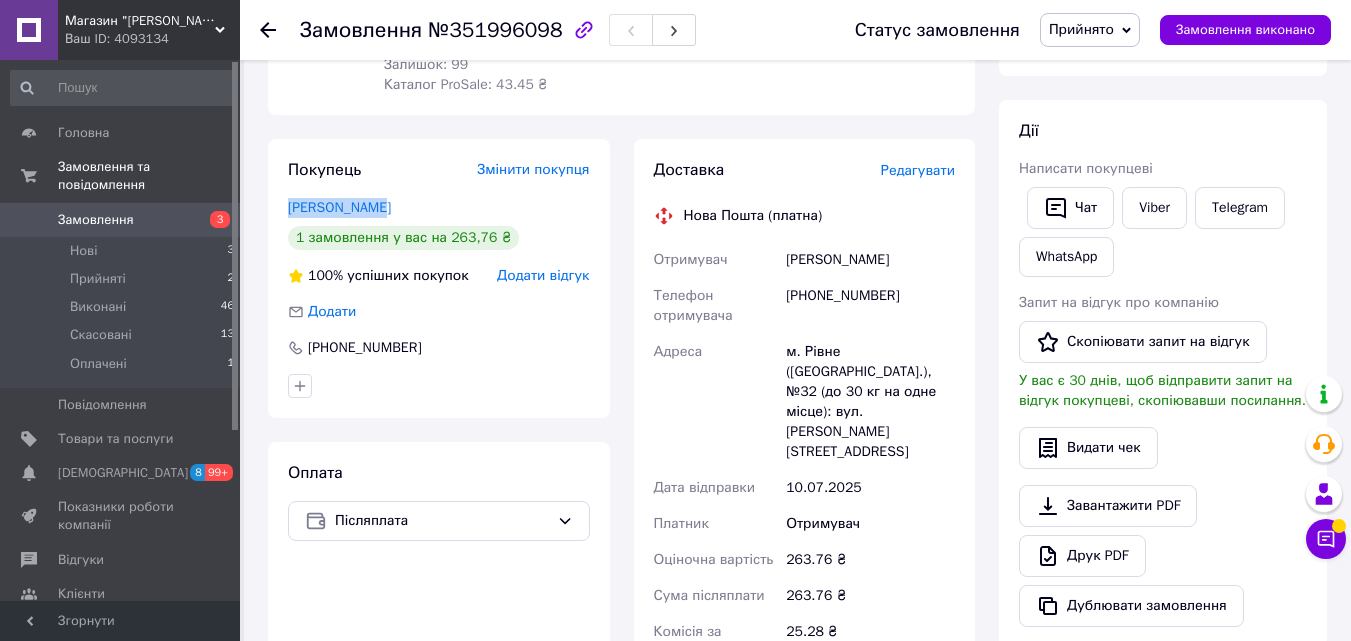 drag, startPoint x: 281, startPoint y: 209, endPoint x: 405, endPoint y: 190, distance: 125.4472 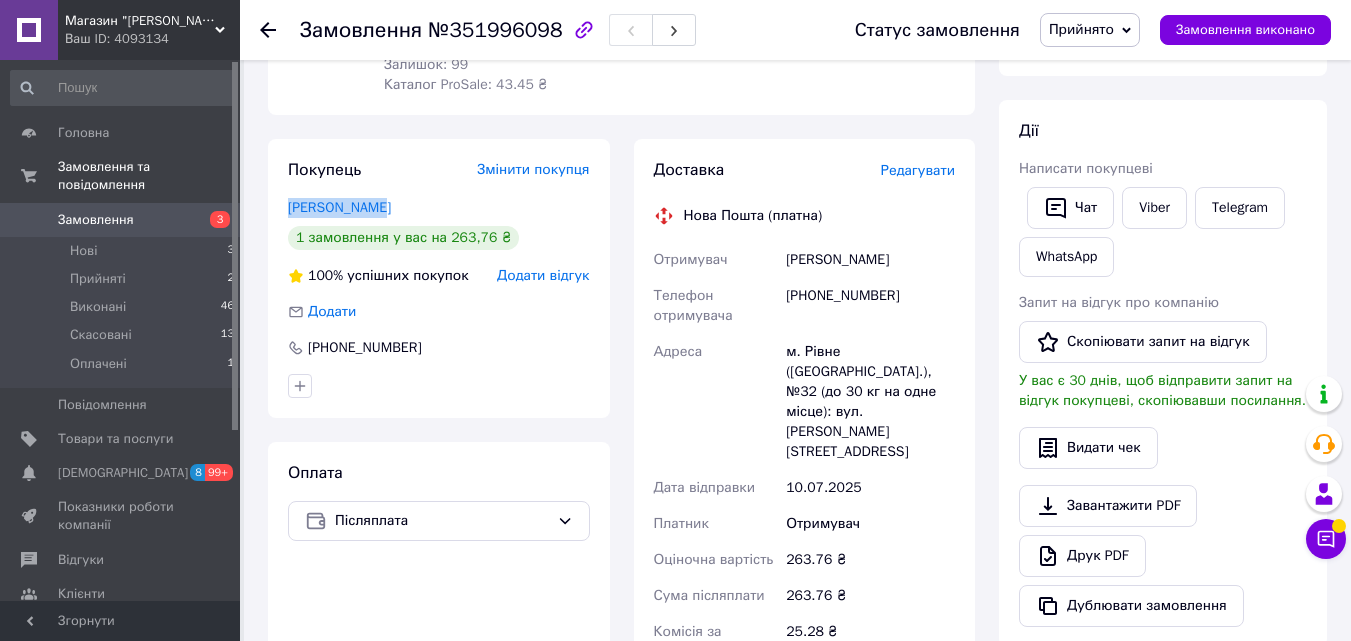 click on "Покупець Змінити покупця [PERSON_NAME] 1 замовлення у вас на 263,76 ₴ 100%   успішних покупок Додати відгук Додати [PHONE_NUMBER]" at bounding box center (439, 278) 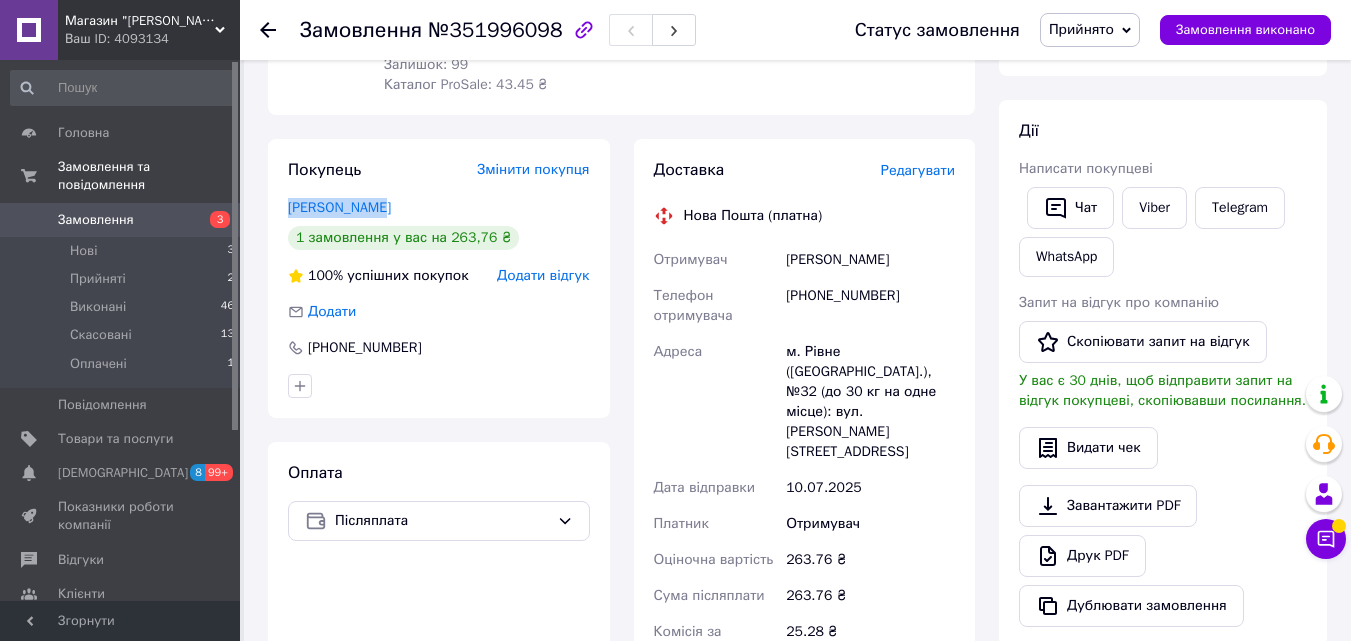 copy on "[PERSON_NAME]" 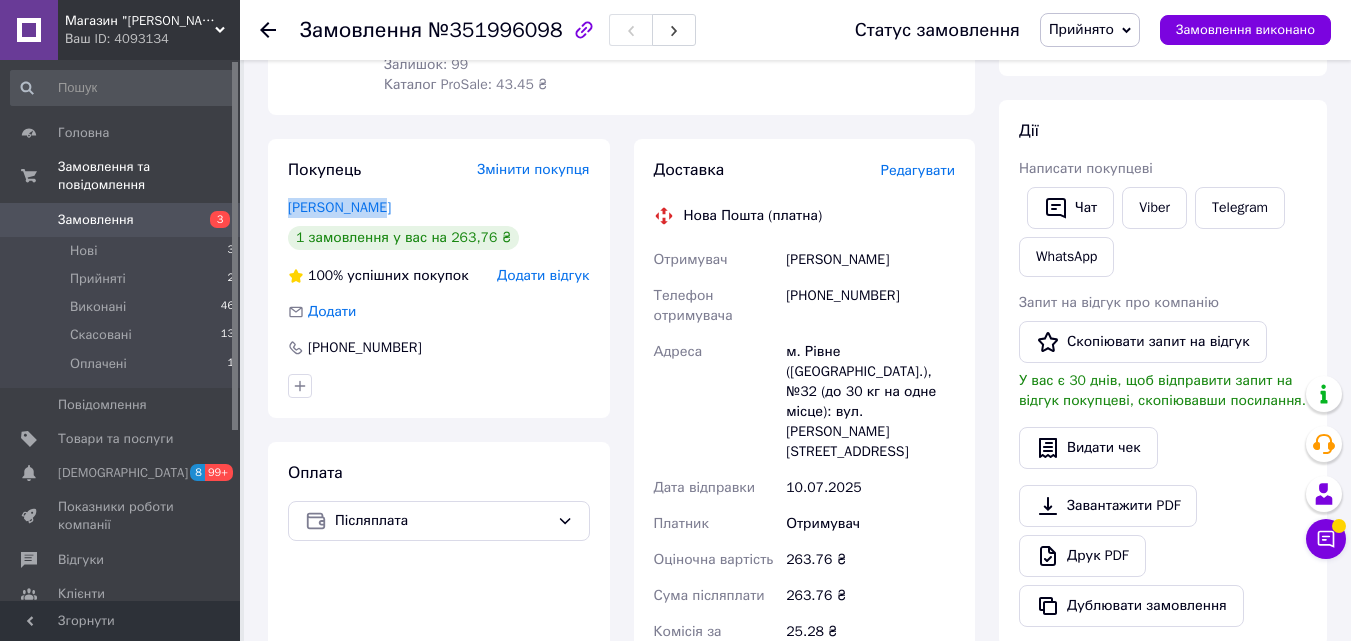 scroll, scrollTop: 400, scrollLeft: 0, axis: vertical 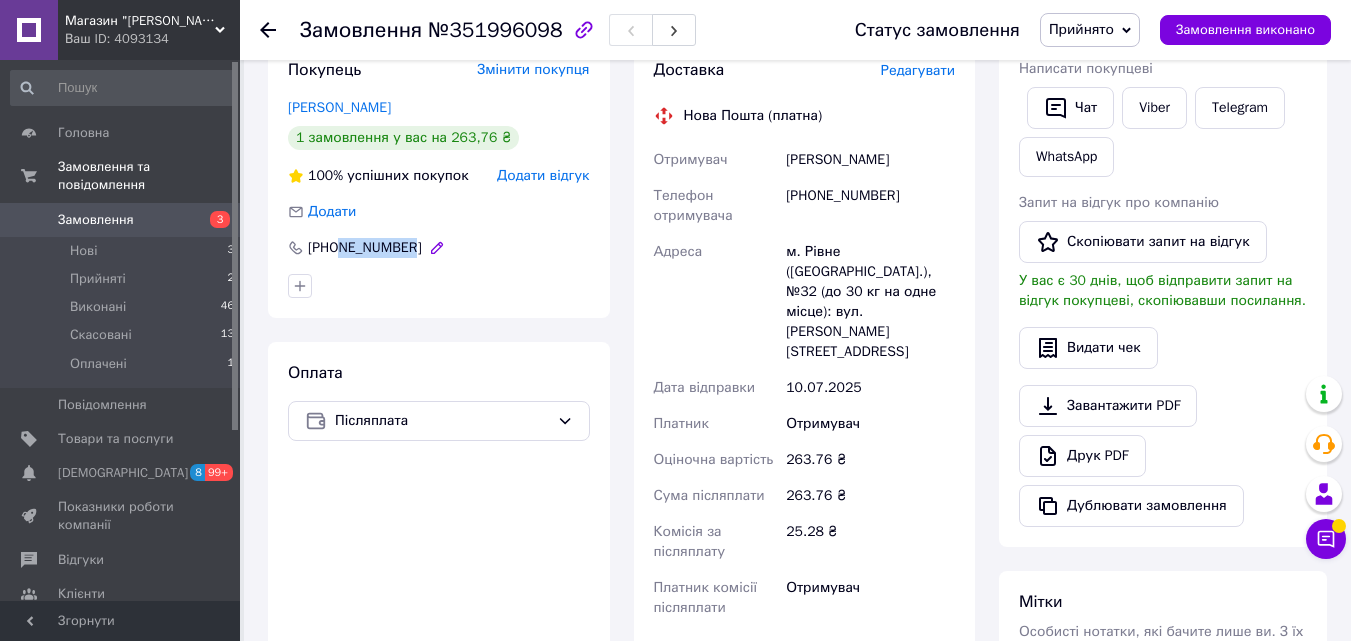 drag, startPoint x: 343, startPoint y: 244, endPoint x: 409, endPoint y: 245, distance: 66.007576 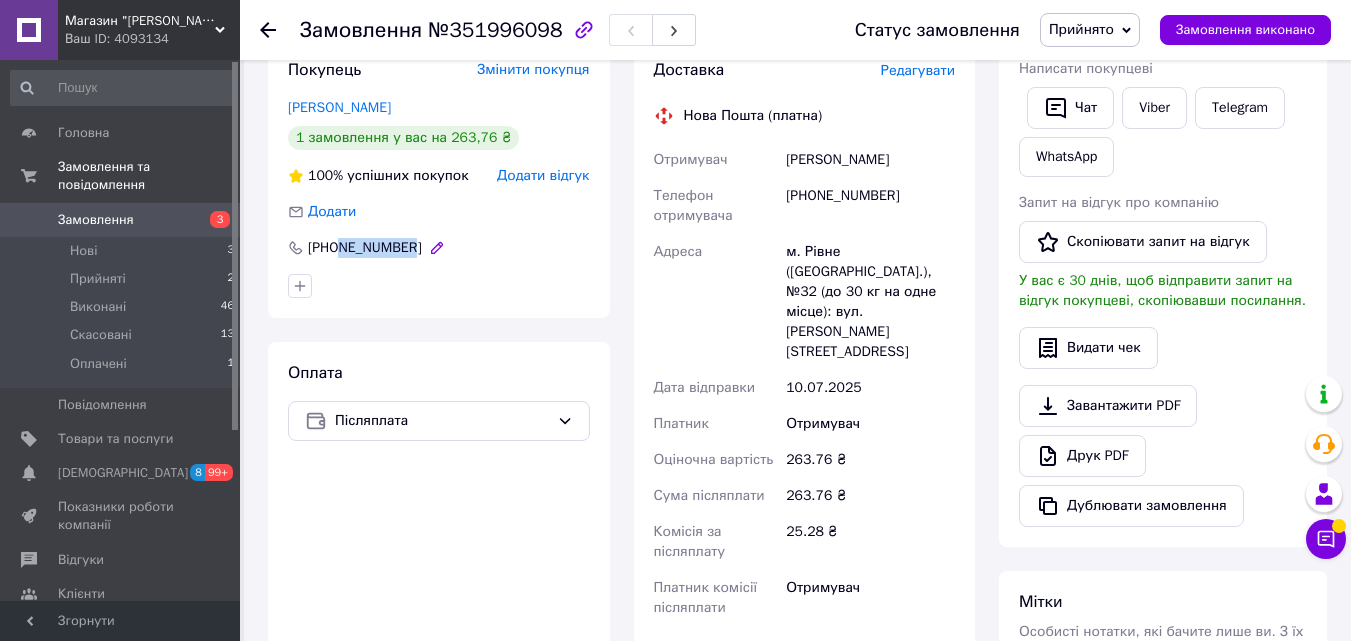 click on "[PHONE_NUMBER]" at bounding box center [365, 248] 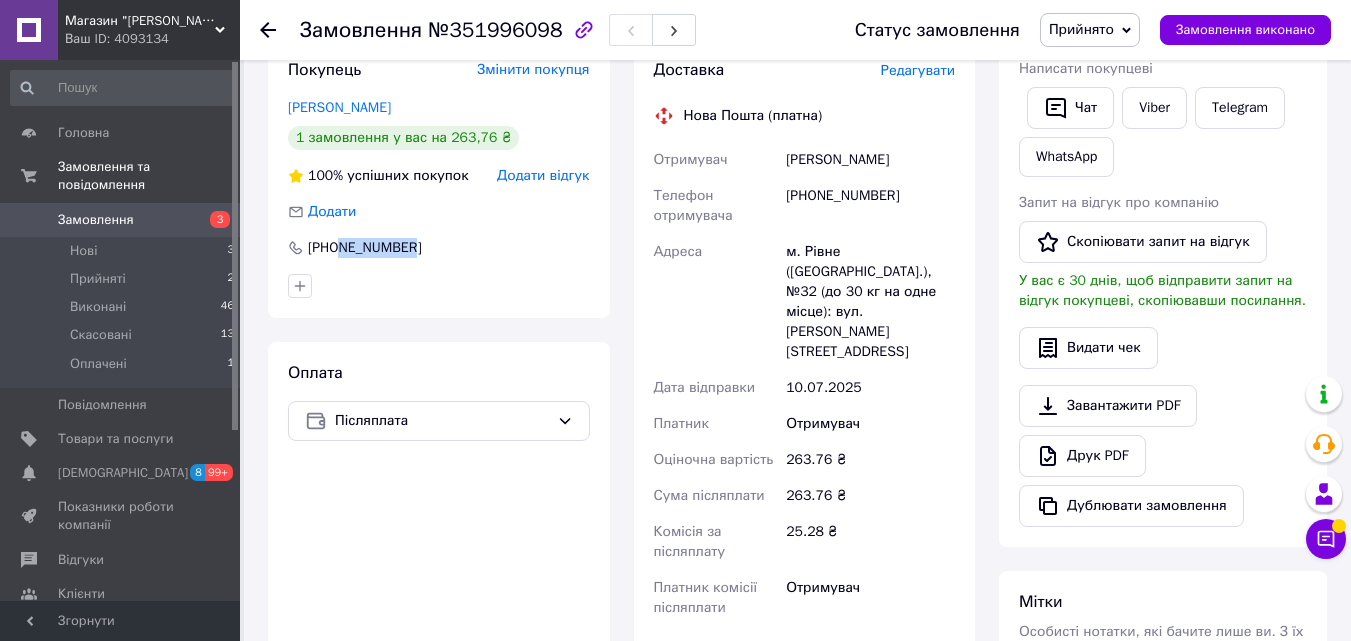 copy on "975649387" 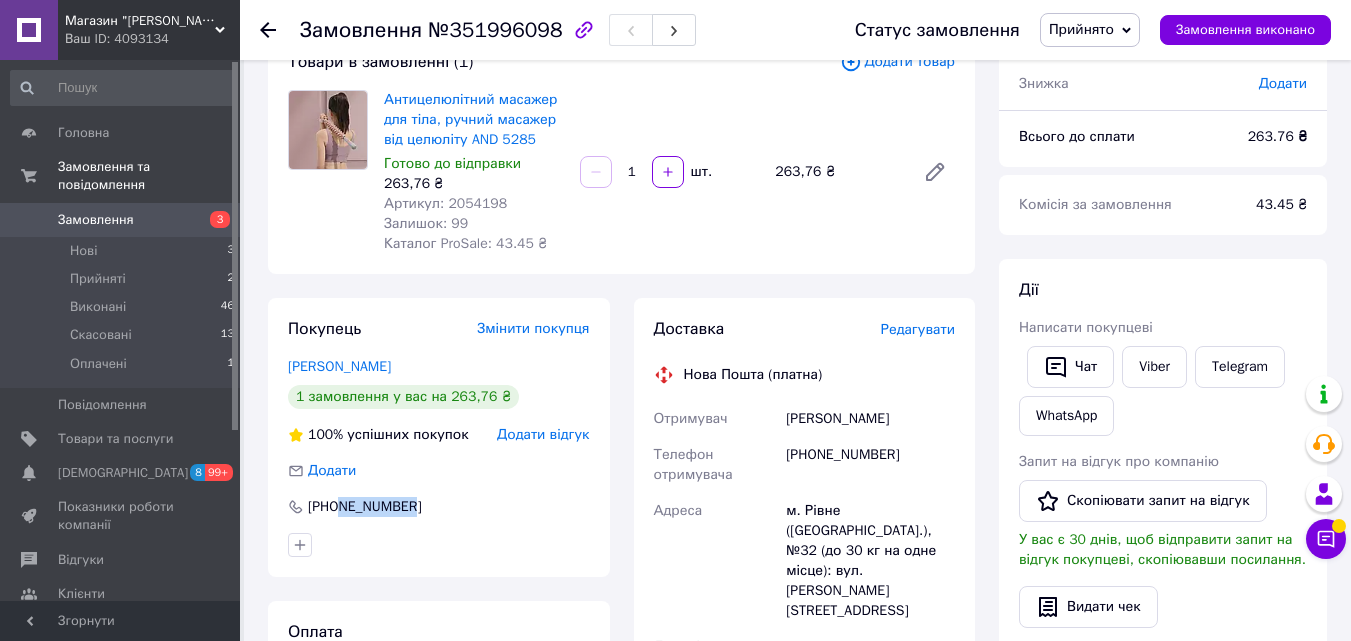 scroll, scrollTop: 100, scrollLeft: 0, axis: vertical 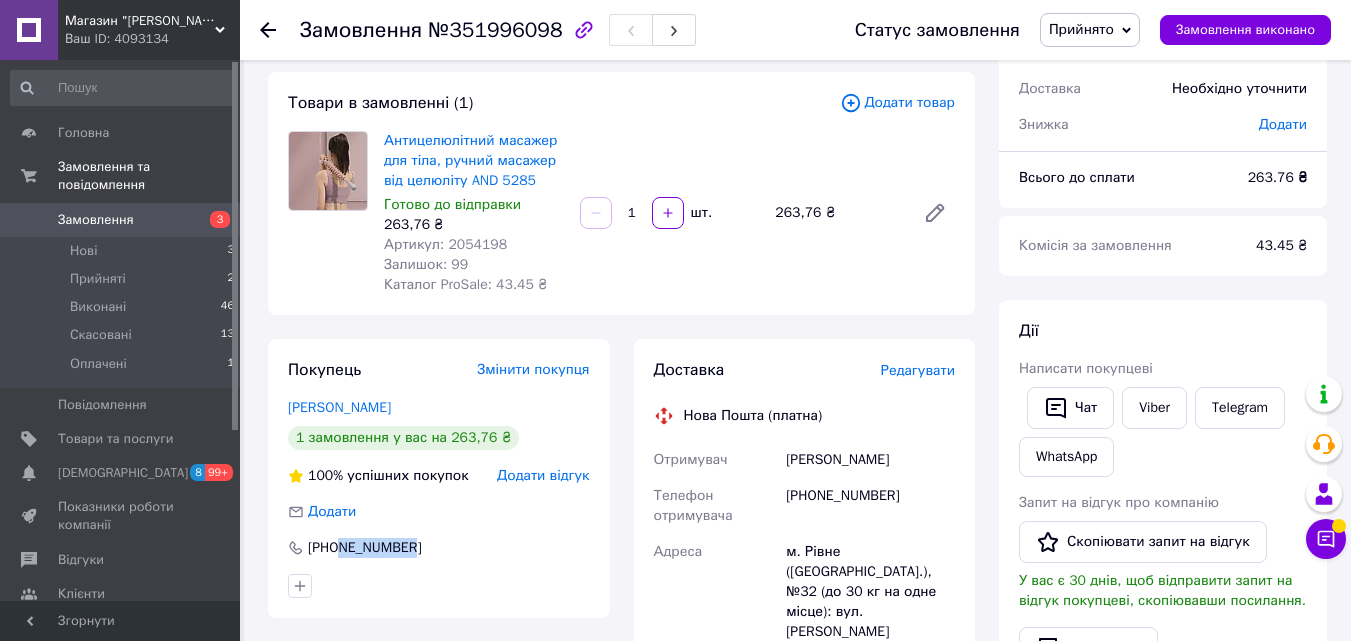 click on "Замовлення" at bounding box center [96, 220] 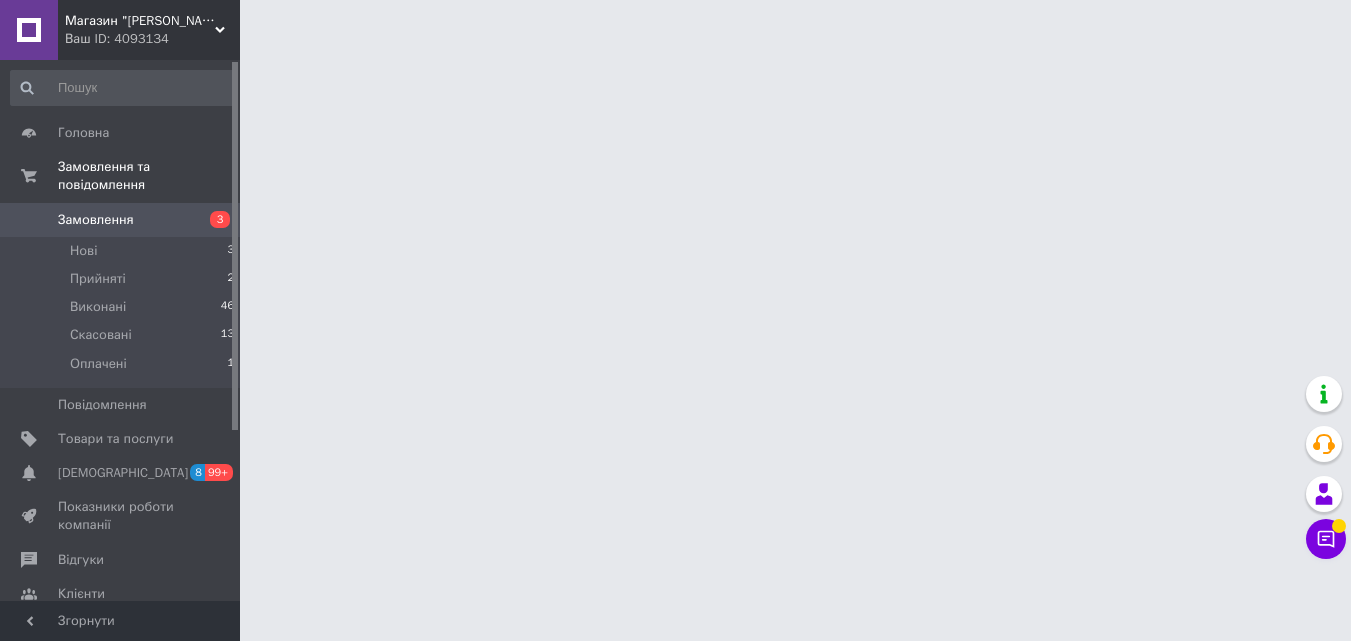 scroll, scrollTop: 0, scrollLeft: 0, axis: both 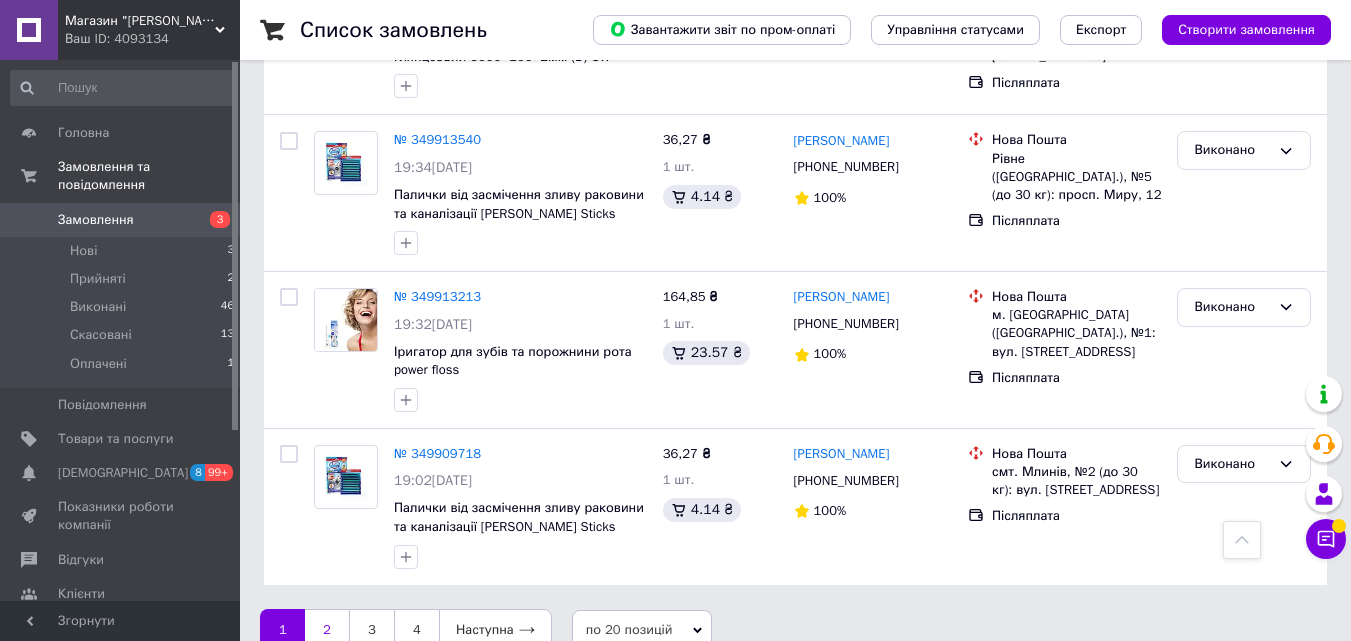 click on "2" at bounding box center (327, 630) 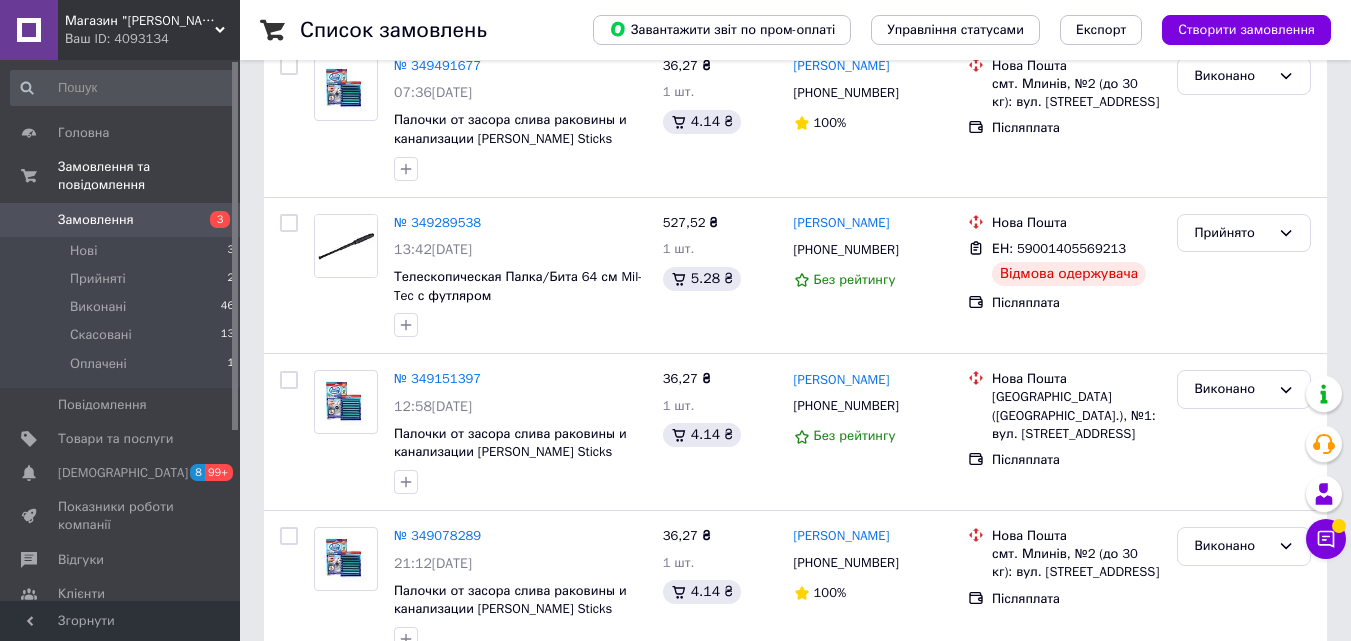 scroll, scrollTop: 500, scrollLeft: 0, axis: vertical 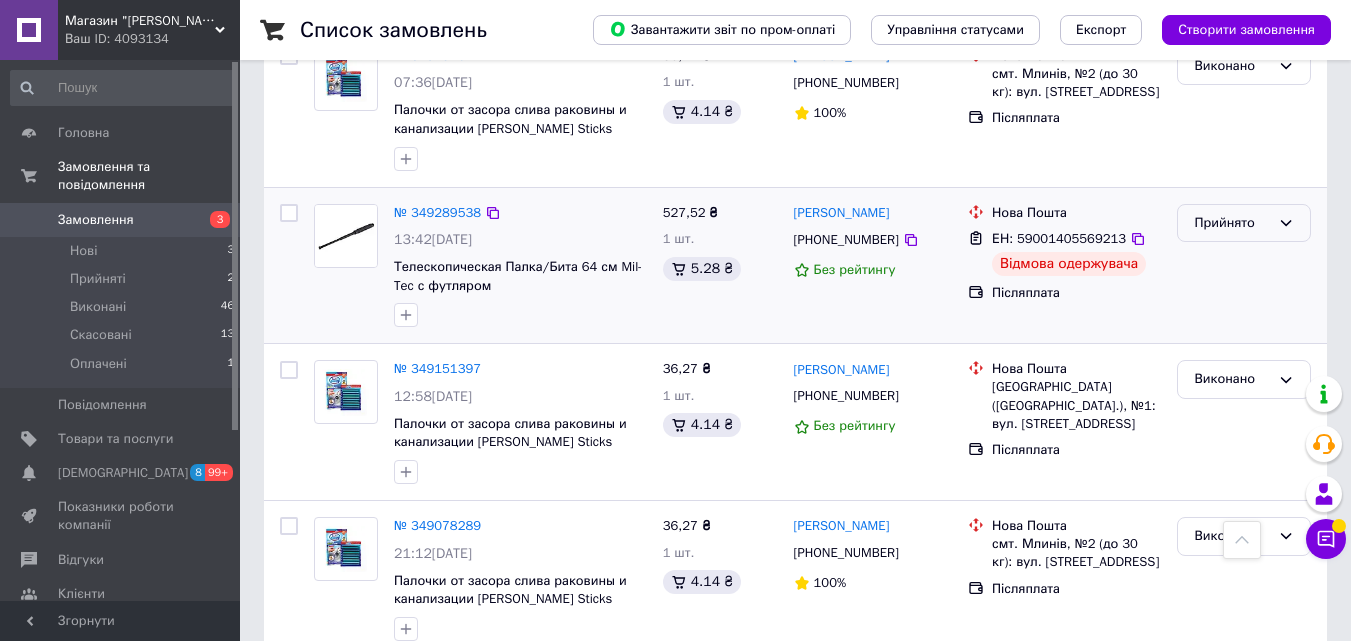 click on "Прийнято" at bounding box center [1232, 223] 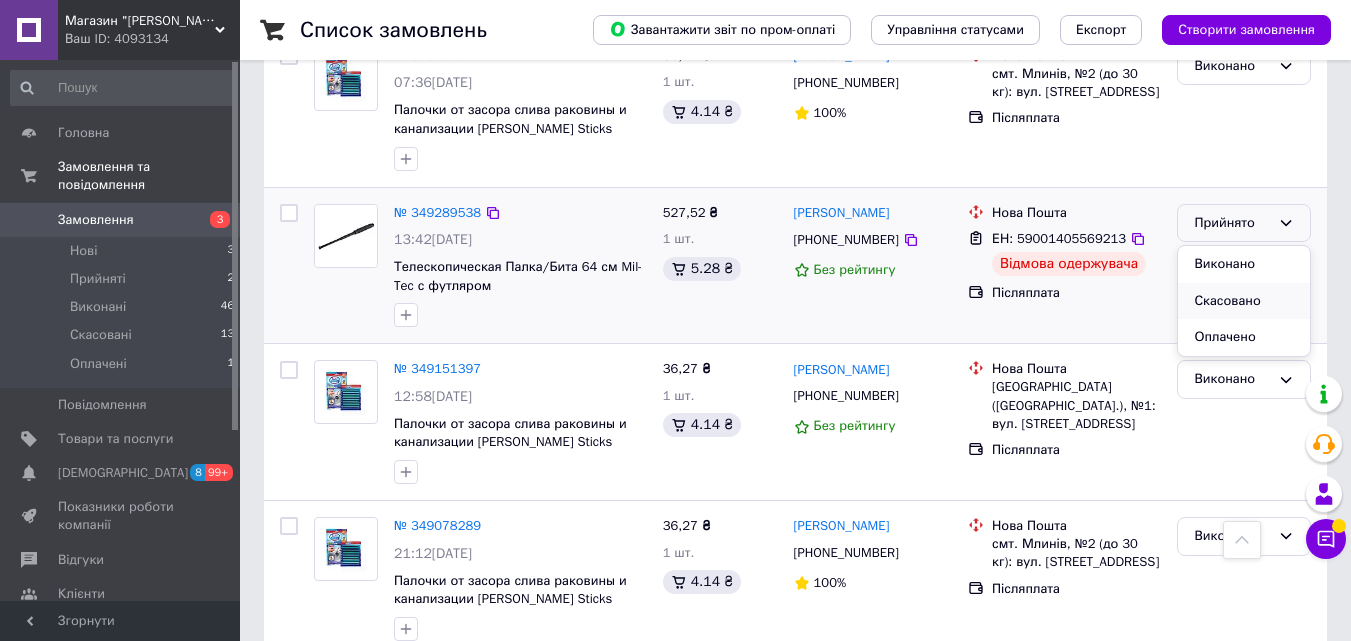click on "Скасовано" at bounding box center [1244, 301] 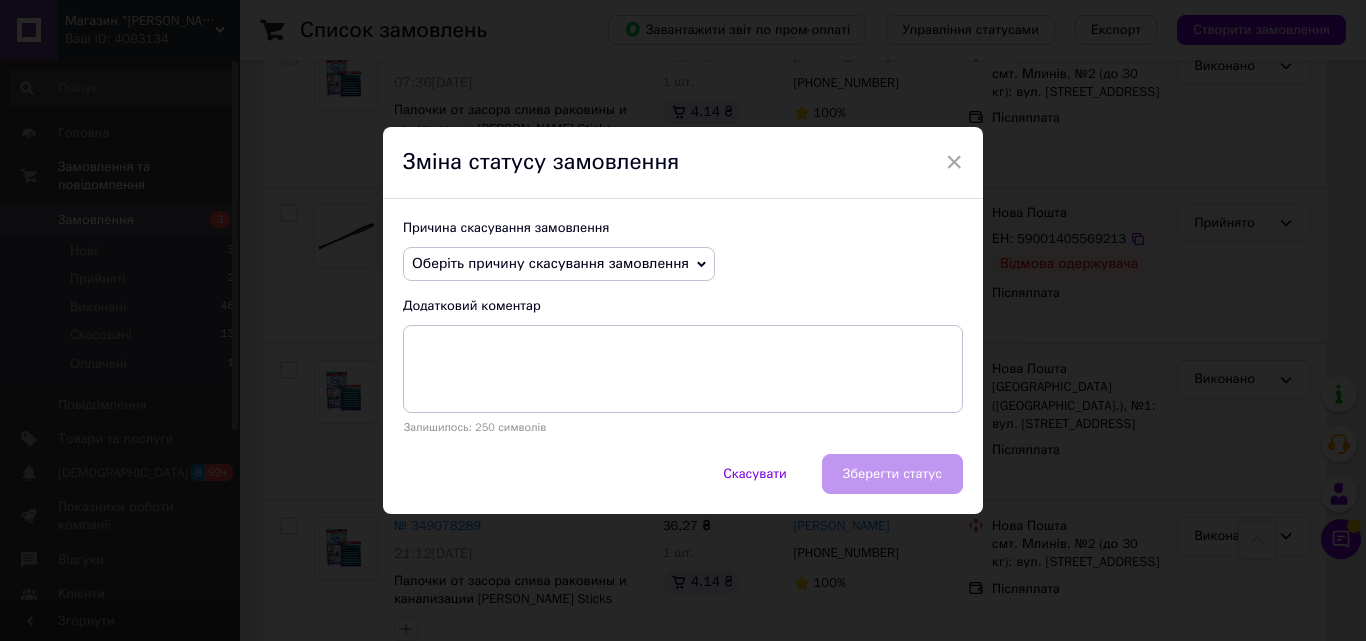 click on "Оберіть причину скасування замовлення" at bounding box center [550, 263] 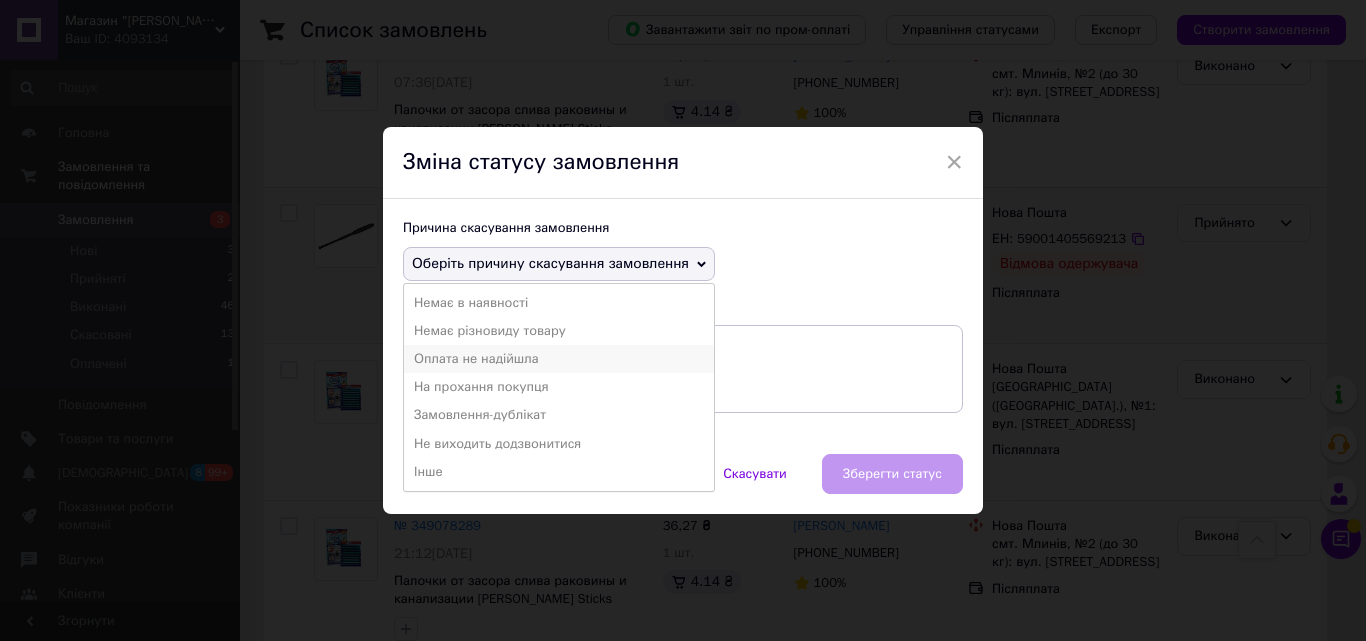 click on "Оплата не надійшла" at bounding box center (559, 359) 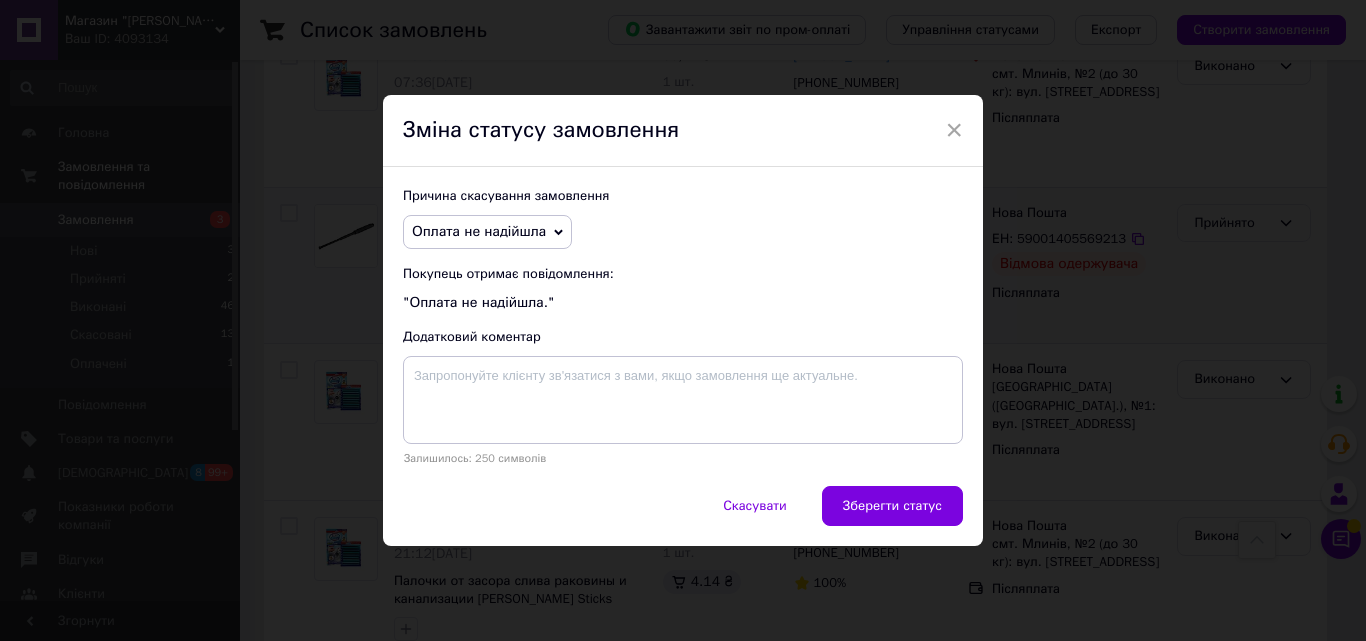 click on "Оплата не надійшла" at bounding box center (479, 231) 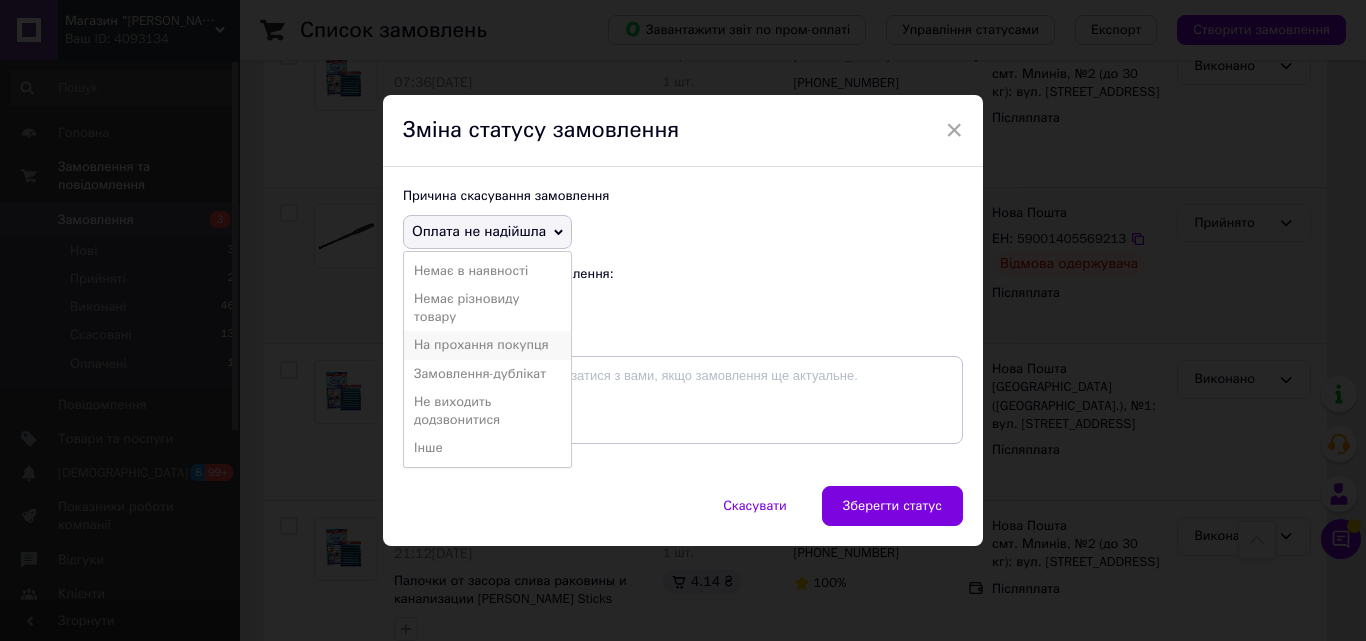 click on "На прохання покупця" at bounding box center [487, 345] 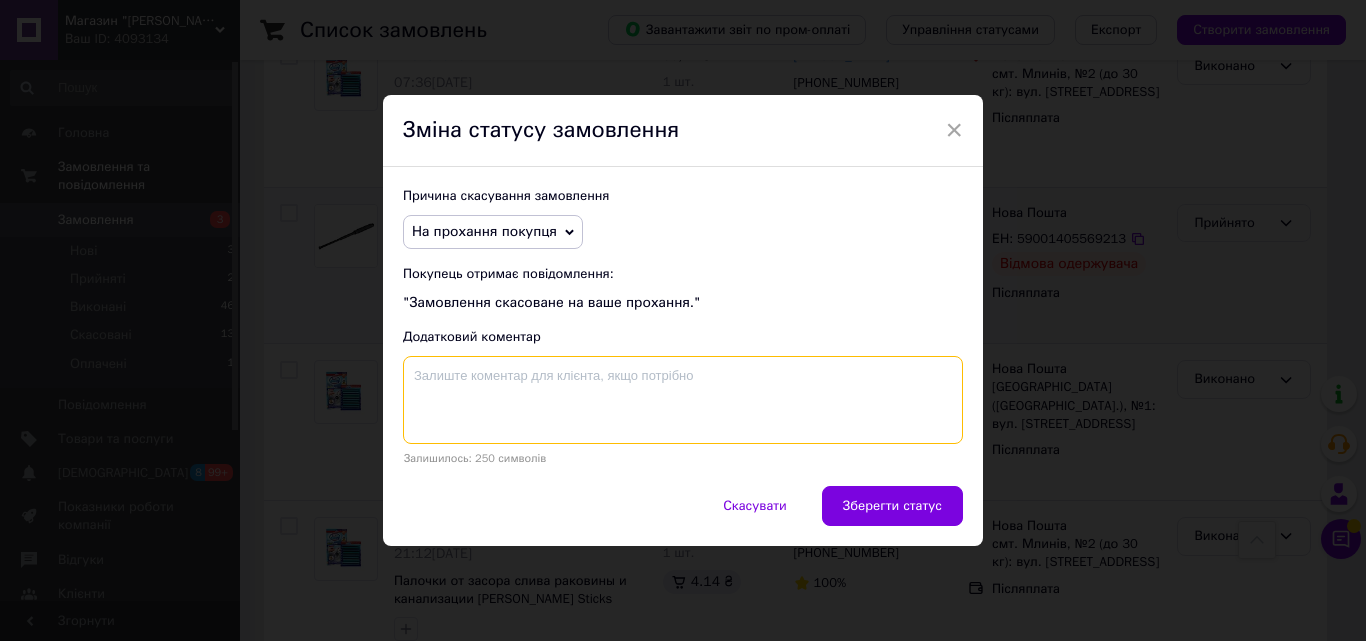 click at bounding box center [683, 400] 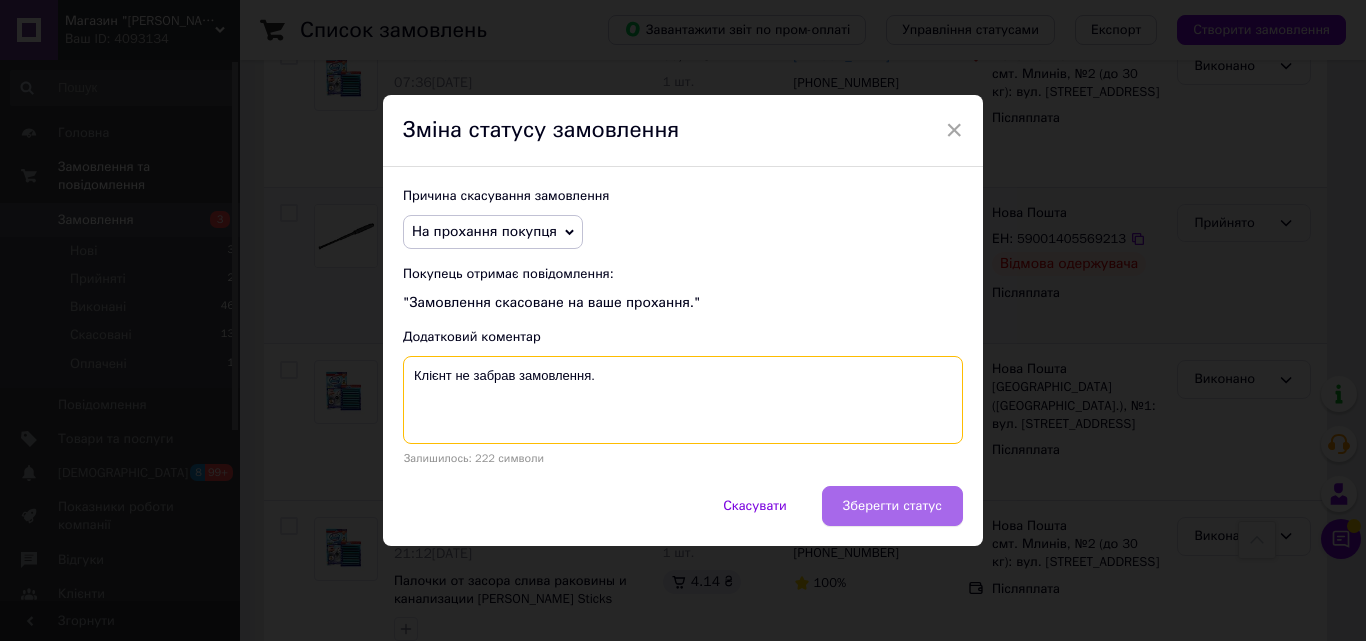 type on "Клієнт не забрав замовлення." 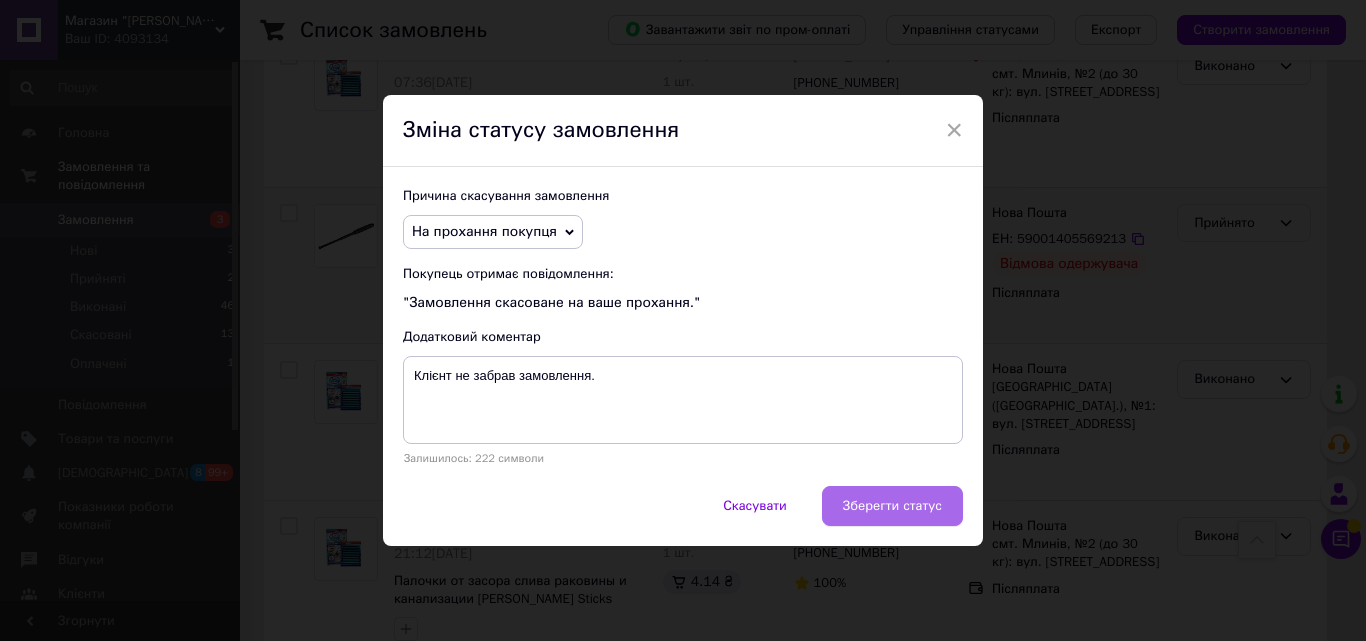 click on "Зберегти статус" at bounding box center (892, 506) 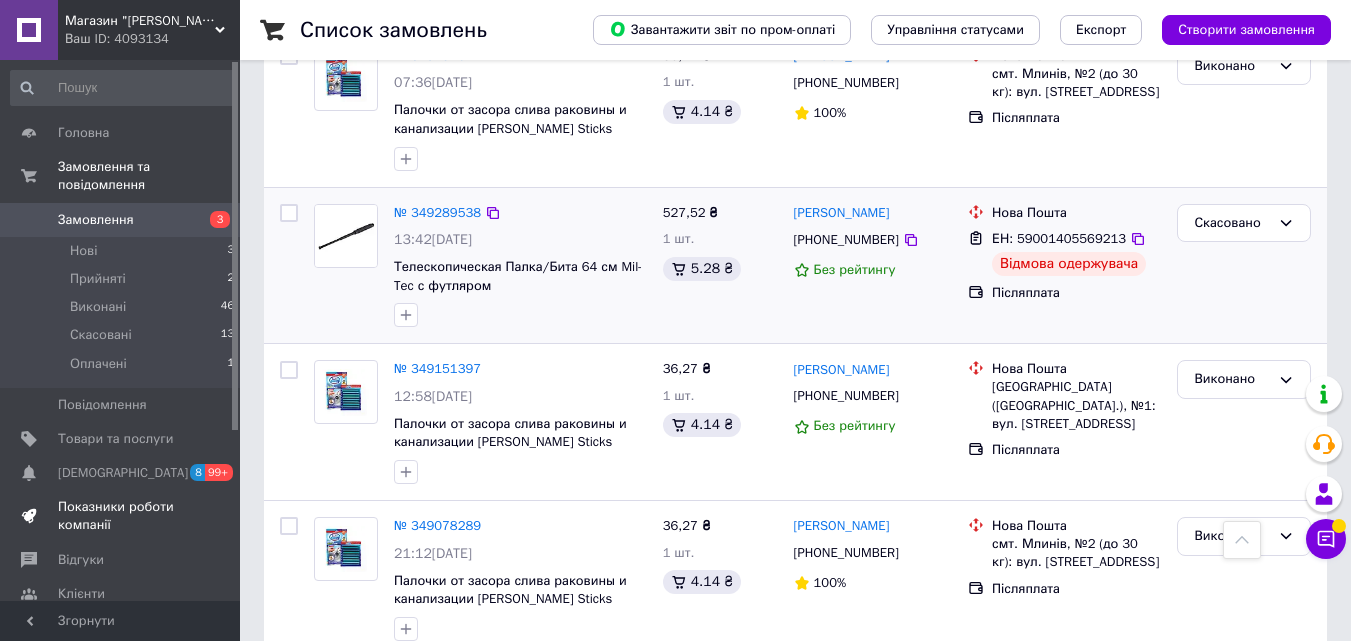click on "Показники роботи компанії" at bounding box center (121, 516) 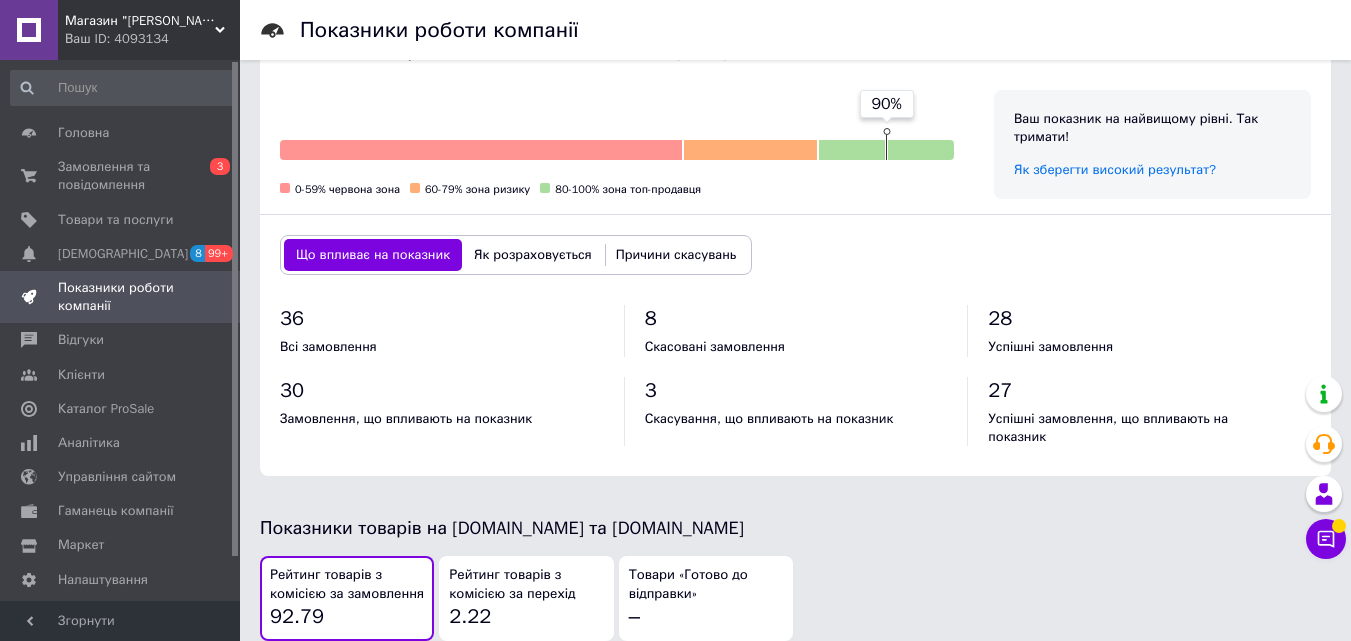 scroll, scrollTop: 700, scrollLeft: 0, axis: vertical 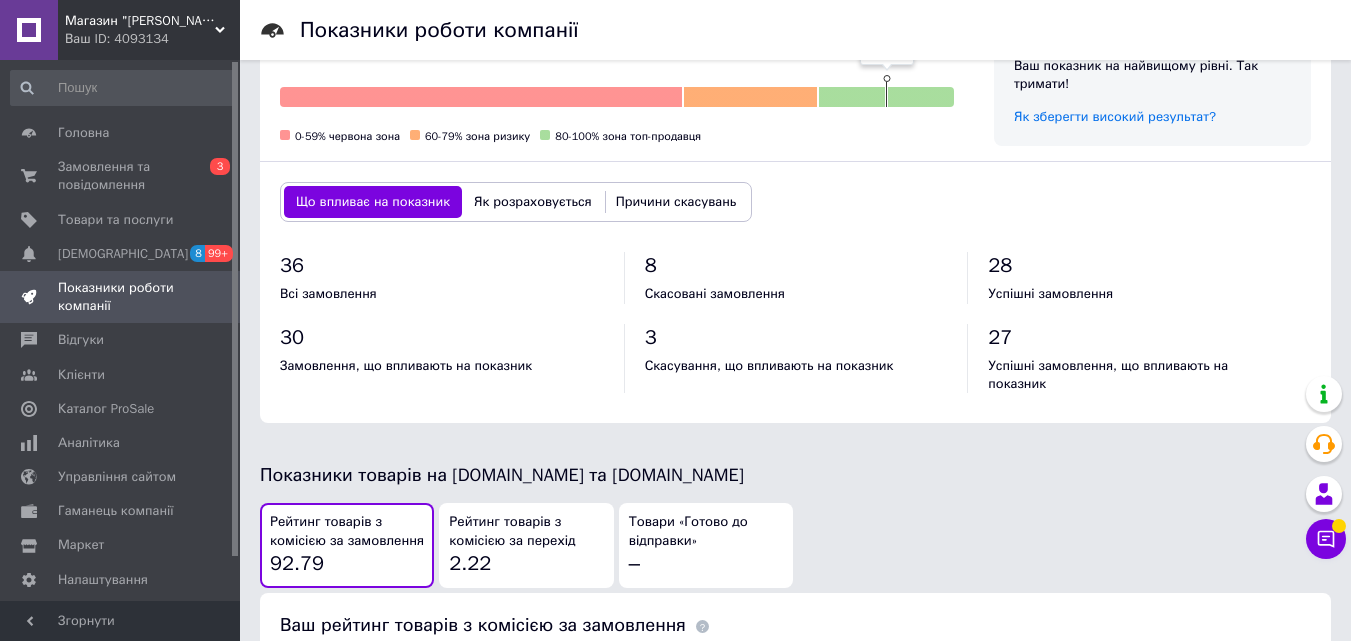 click on "Показники роботи компанії Ваш рівень на [DOMAIN_NAME] та [DOMAIN_NAME] Дізнатися більше Невідомий Червона зона Зона ризику Топ-продавець Ваш рівень Так тримати! 2/3 ? Ви – топовий продавець і отримуєте переваги. Що впливає на рівень 90% успішних замовлень 90% позитивних відгуків Увімкнено Пром-оплата Переваги для топ-продавців Пріоритет товарів у видачі Компенсації за незабрані замовлення Режим «Турбо» Режим «Більше продажів» Режим «Економ» Показники компанії на [DOMAIN_NAME] та [DOMAIN_NAME] Успішні замовлення 90% Позитивні відгуки 90% Пром-оплата Увімкнено Ваш показник успішних замовлень  90%" at bounding box center [795, 213] 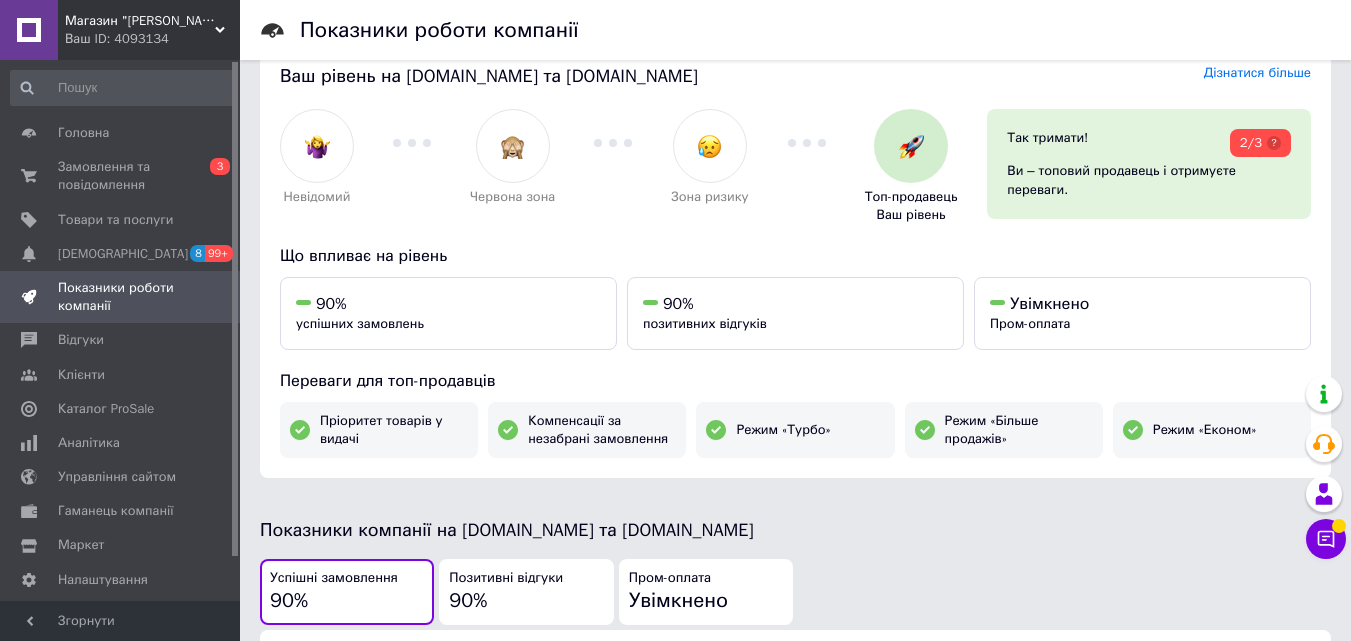 scroll, scrollTop: 0, scrollLeft: 0, axis: both 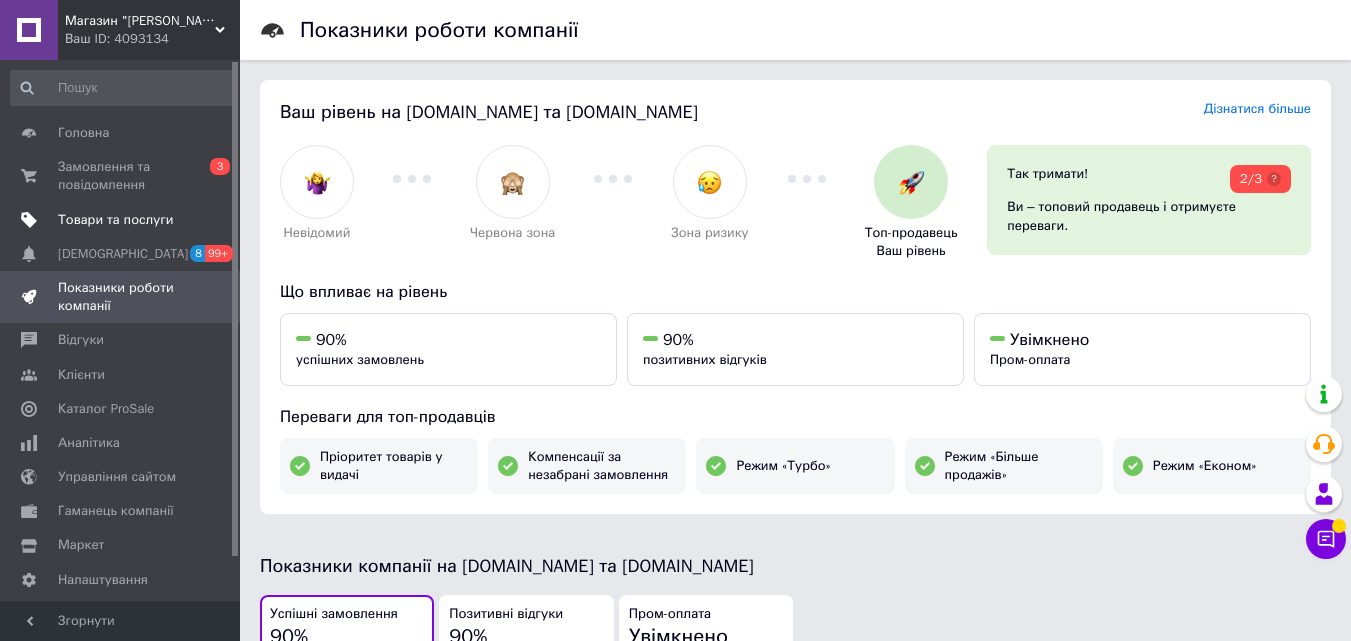 click on "Товари та послуги" at bounding box center (115, 220) 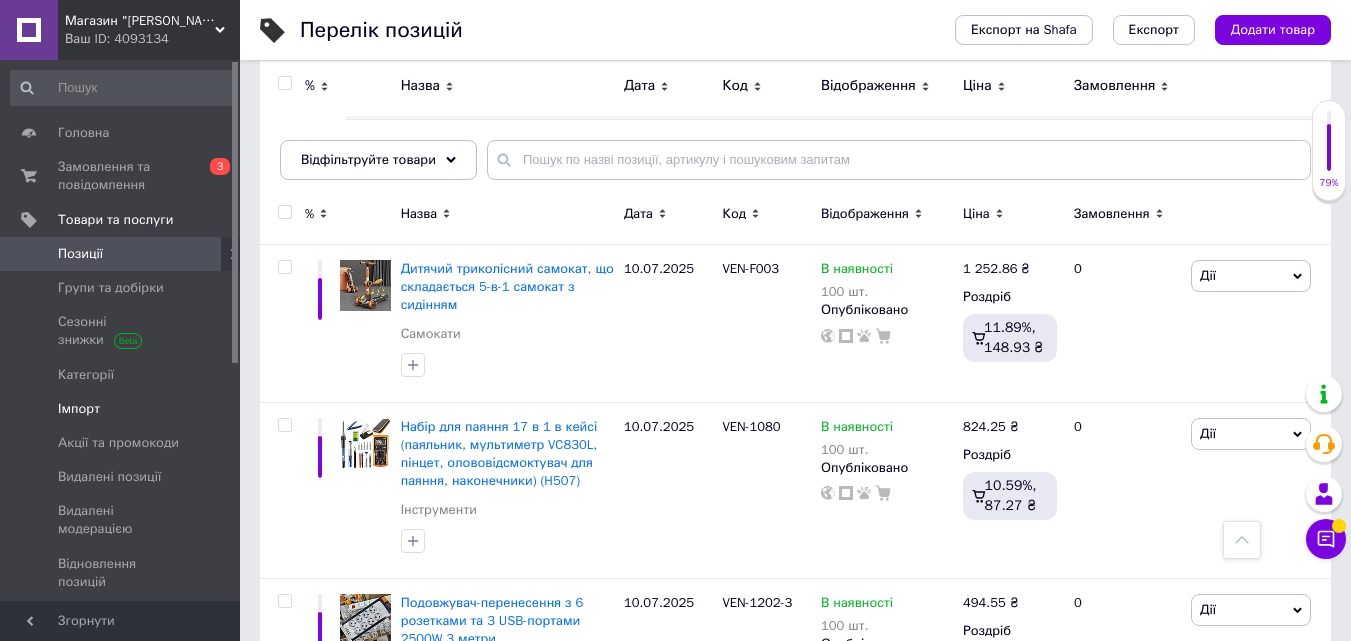 scroll, scrollTop: 100, scrollLeft: 0, axis: vertical 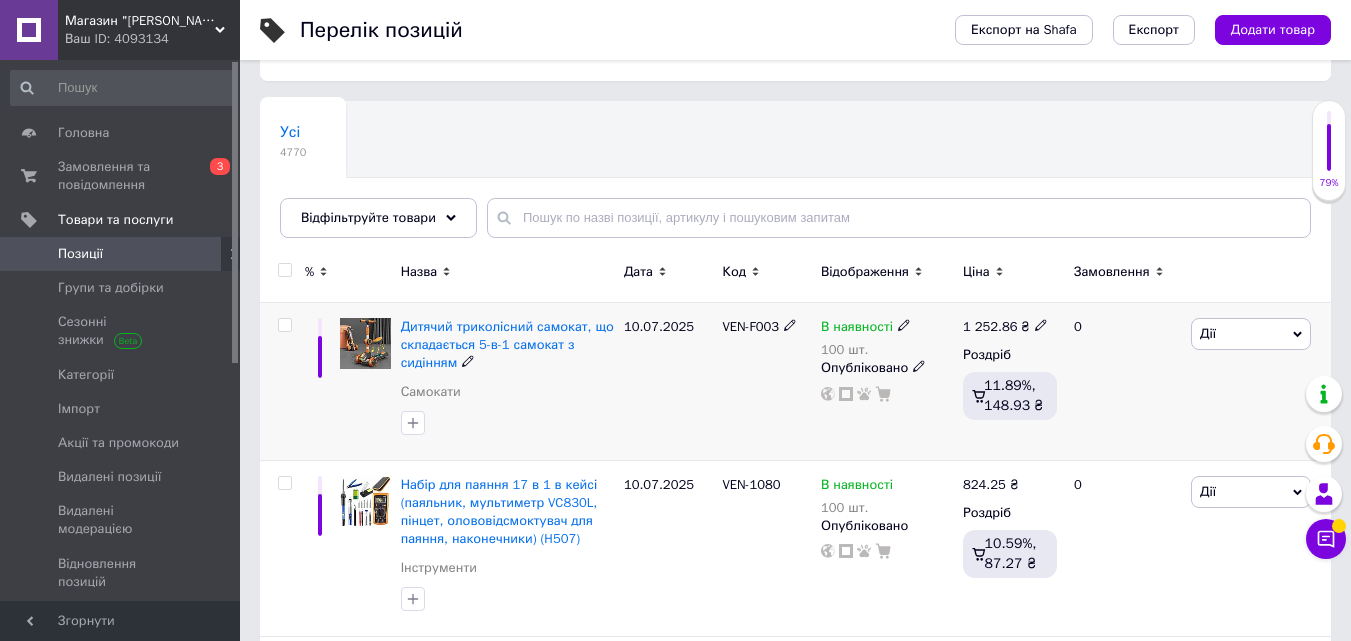 click at bounding box center [284, 325] 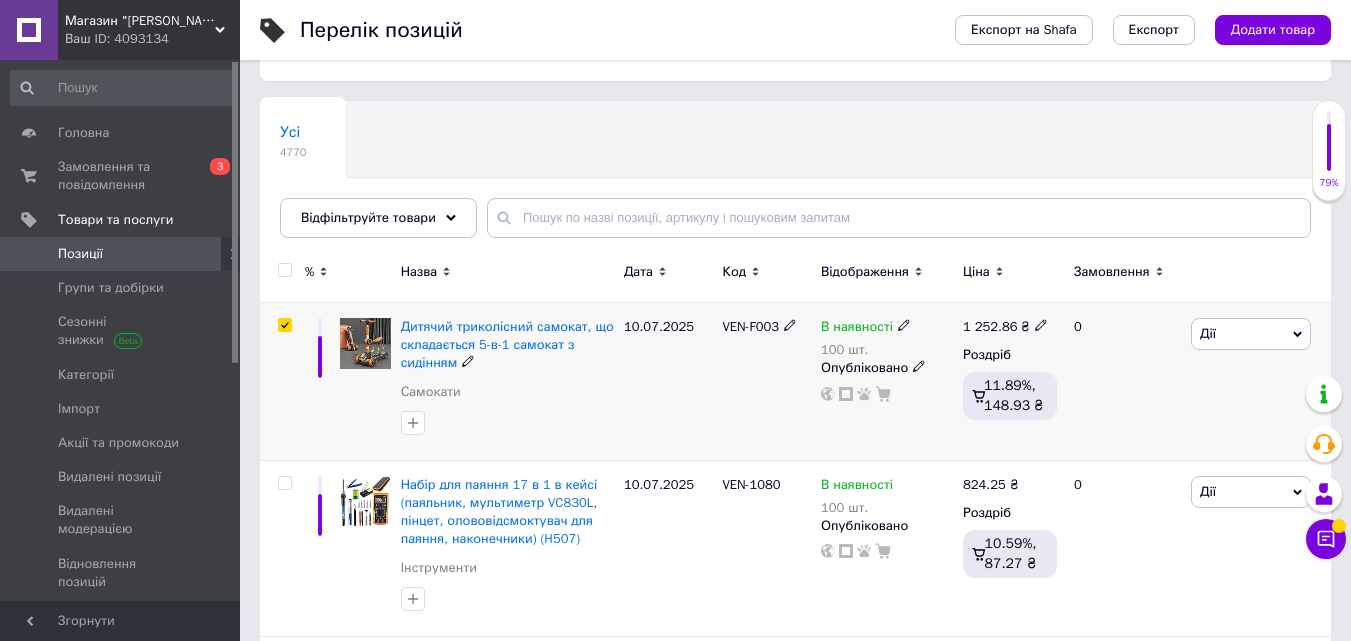 checkbox on "true" 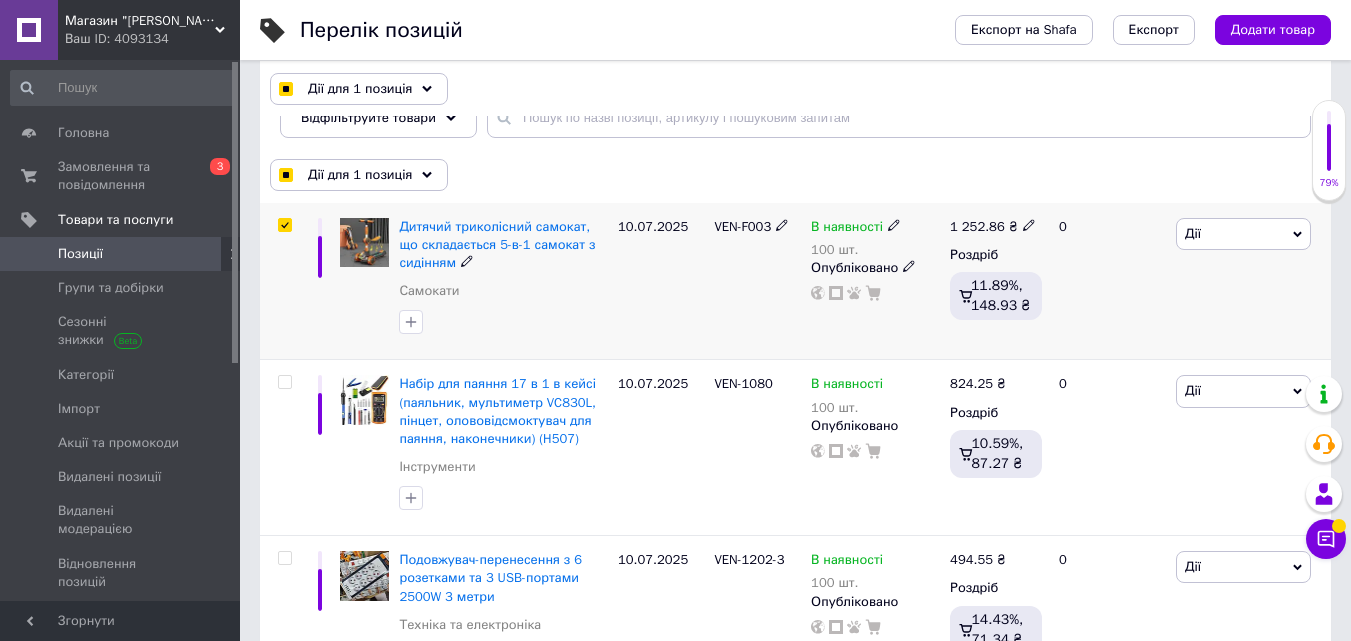 scroll, scrollTop: 300, scrollLeft: 0, axis: vertical 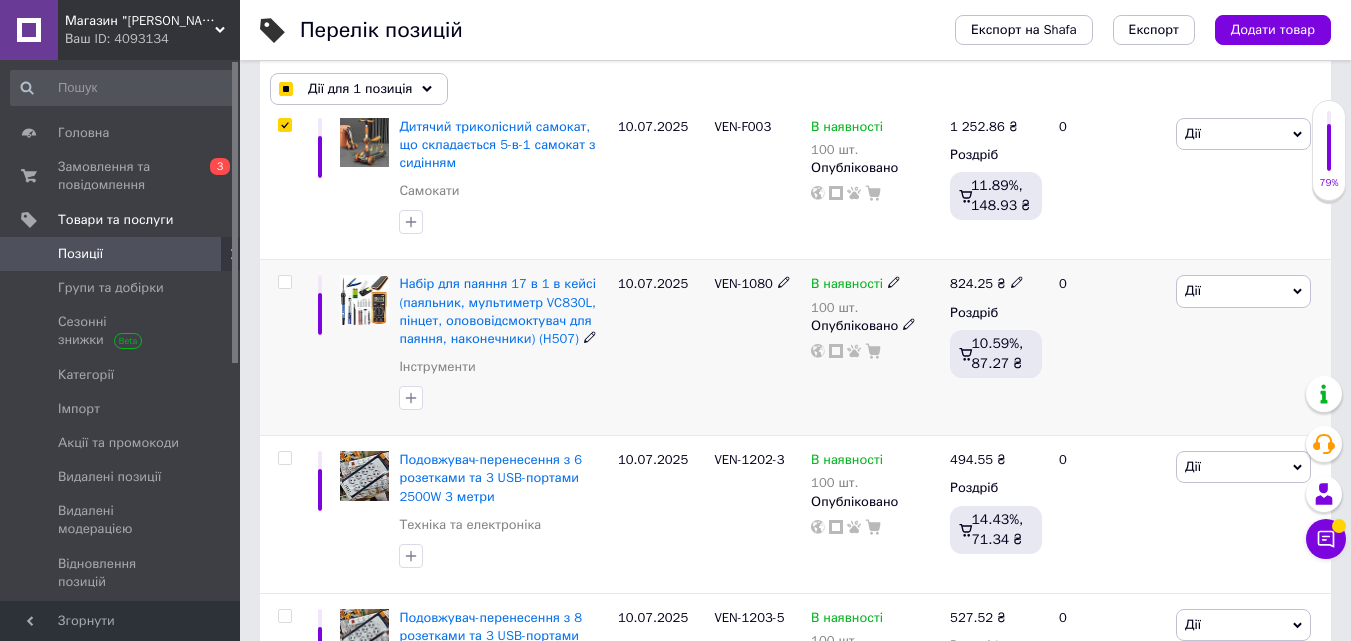 click at bounding box center (284, 282) 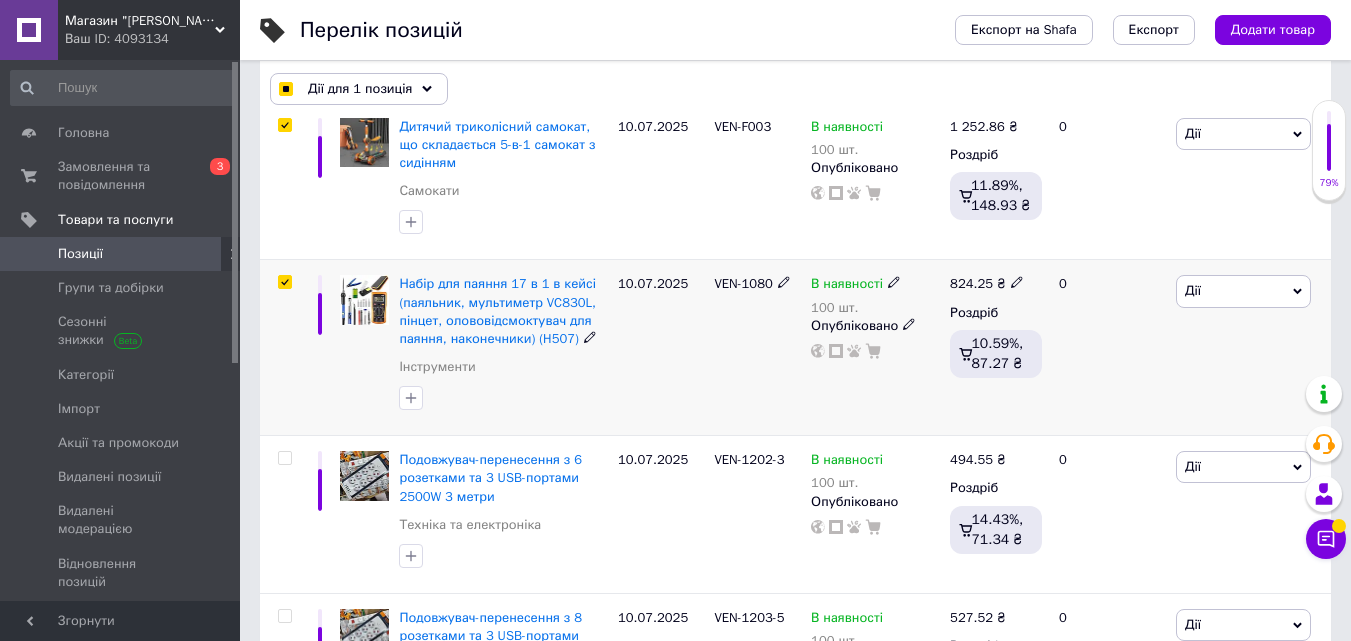 checkbox on "true" 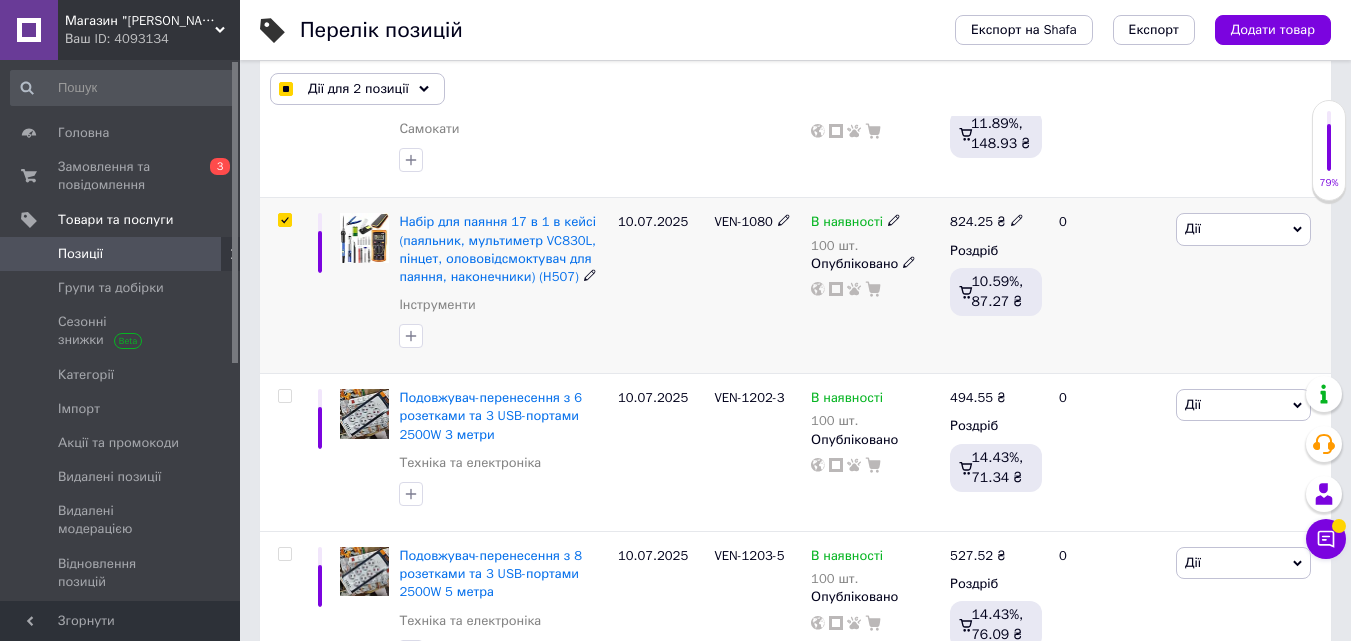 scroll, scrollTop: 400, scrollLeft: 0, axis: vertical 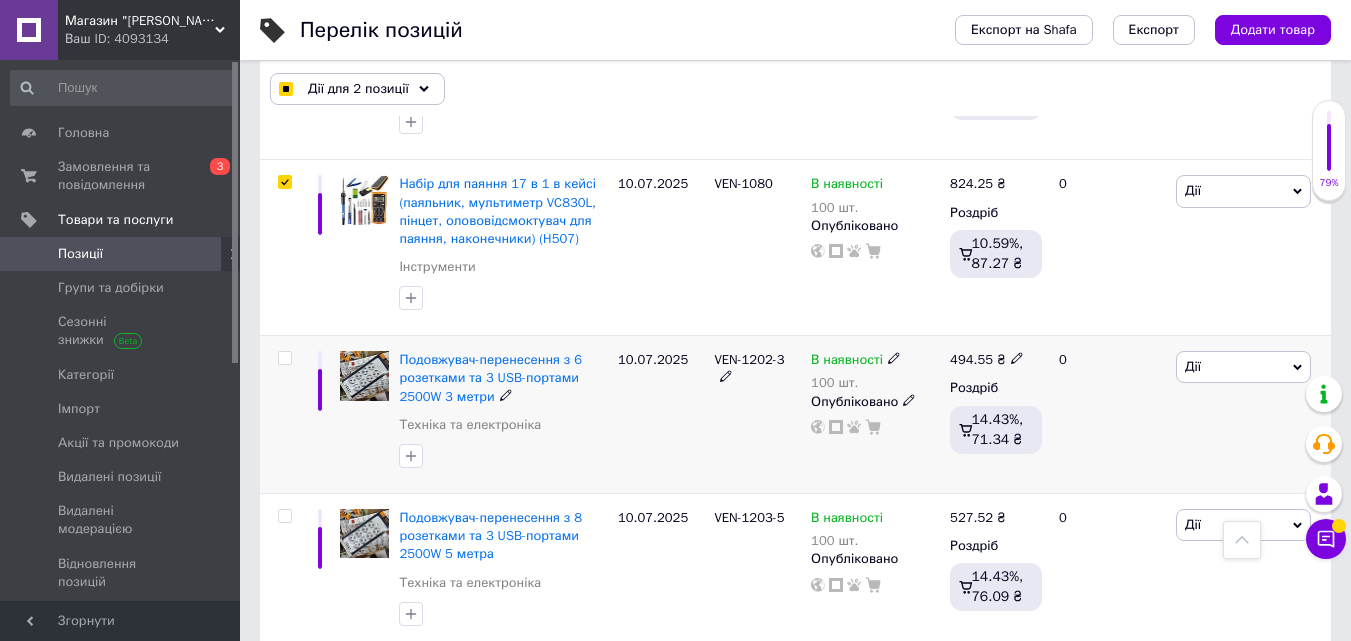 click at bounding box center (284, 358) 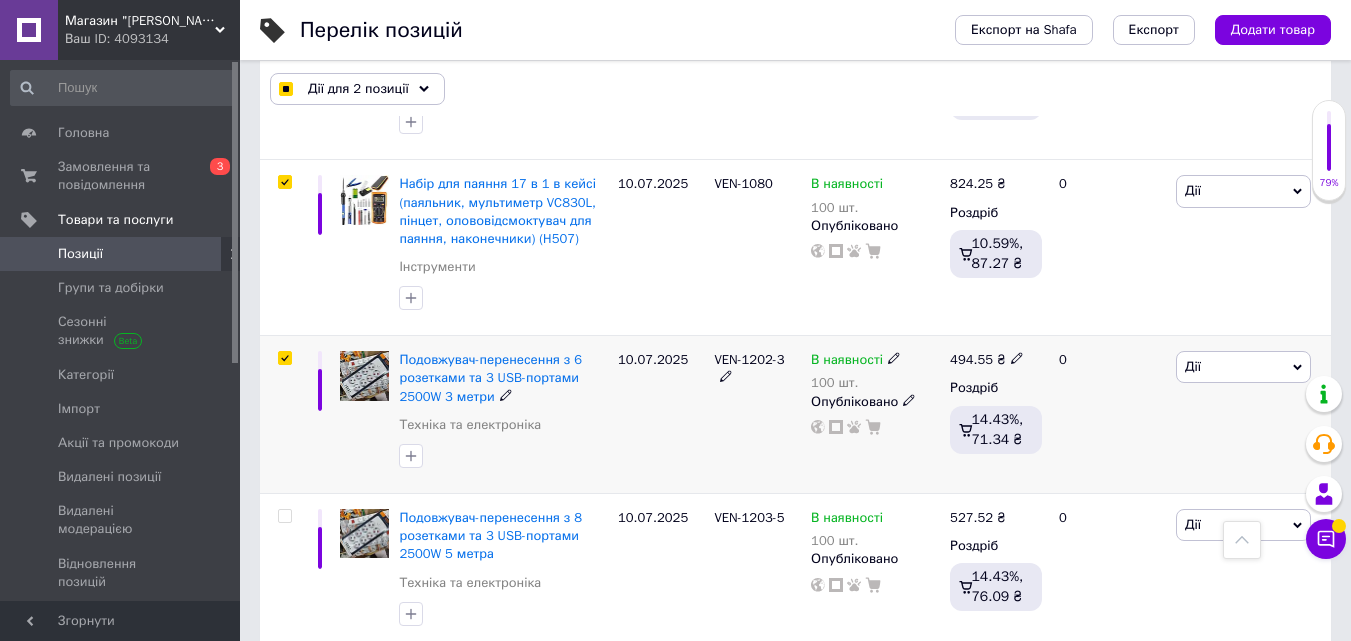 checkbox on "true" 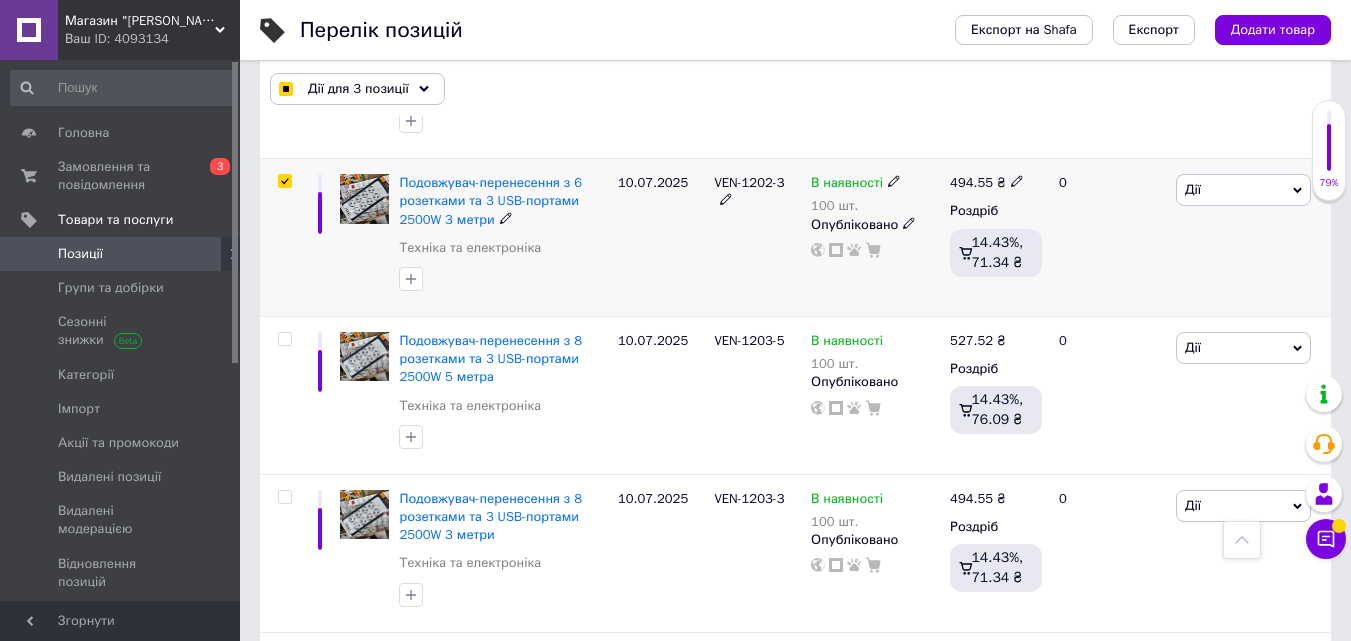 scroll, scrollTop: 600, scrollLeft: 0, axis: vertical 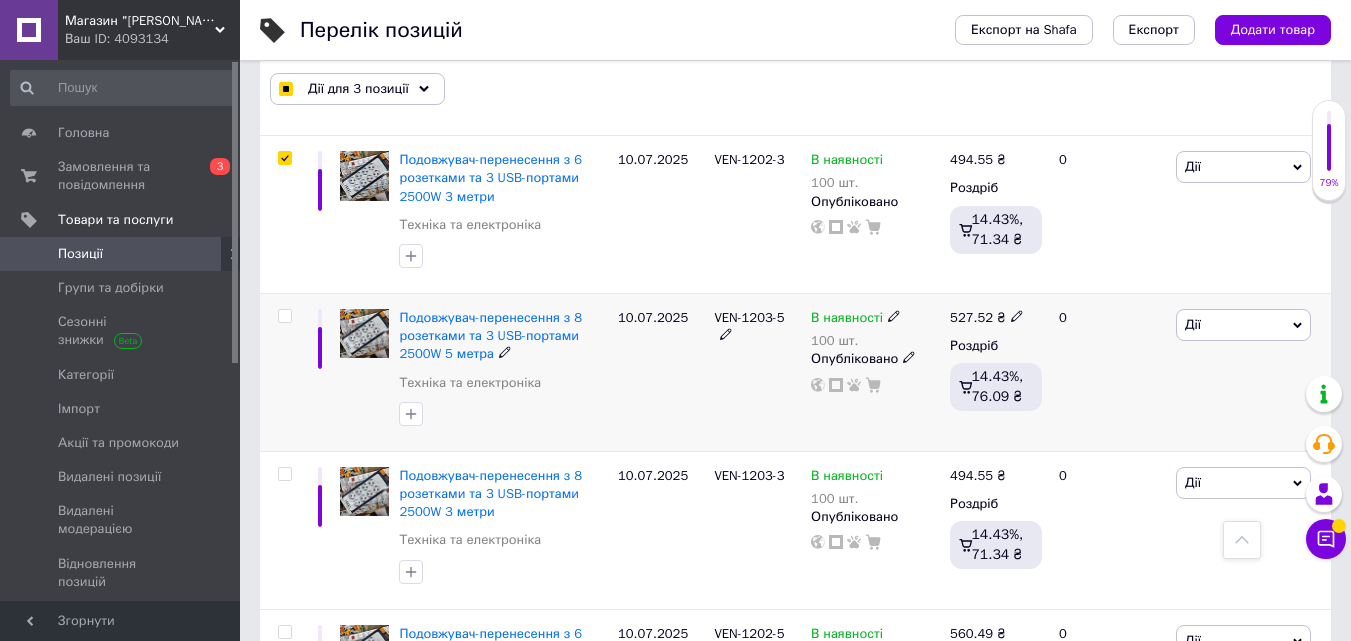 click at bounding box center [284, 316] 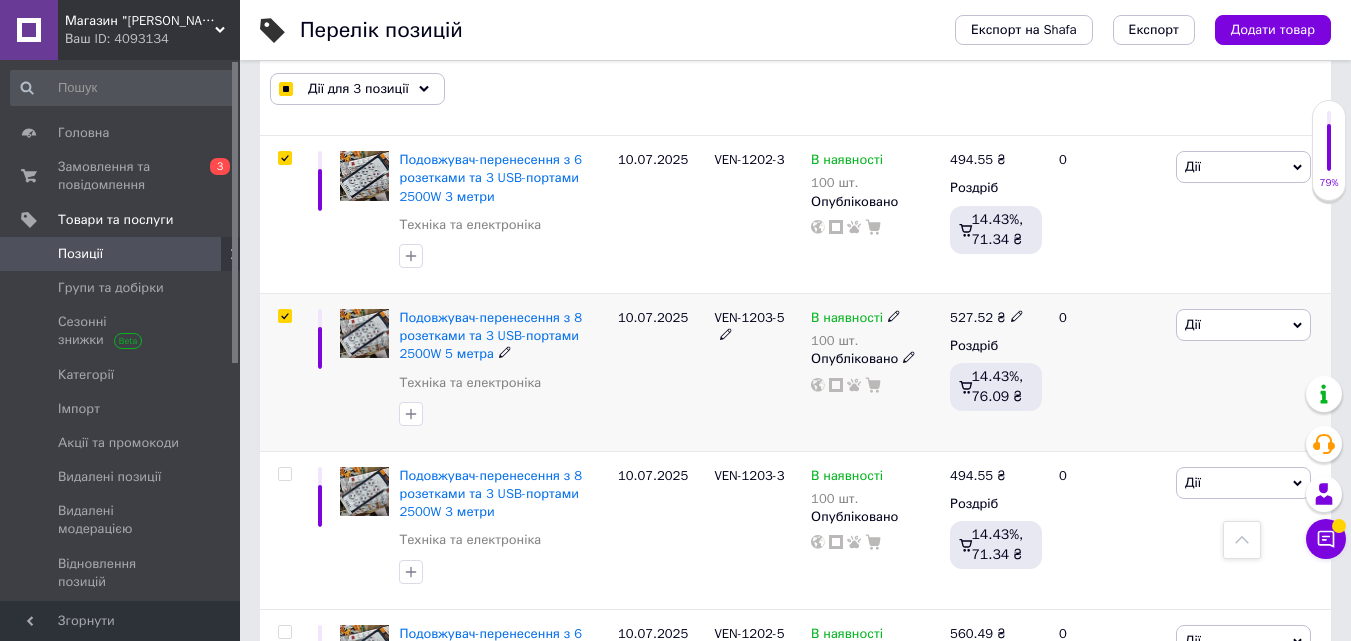 checkbox on "true" 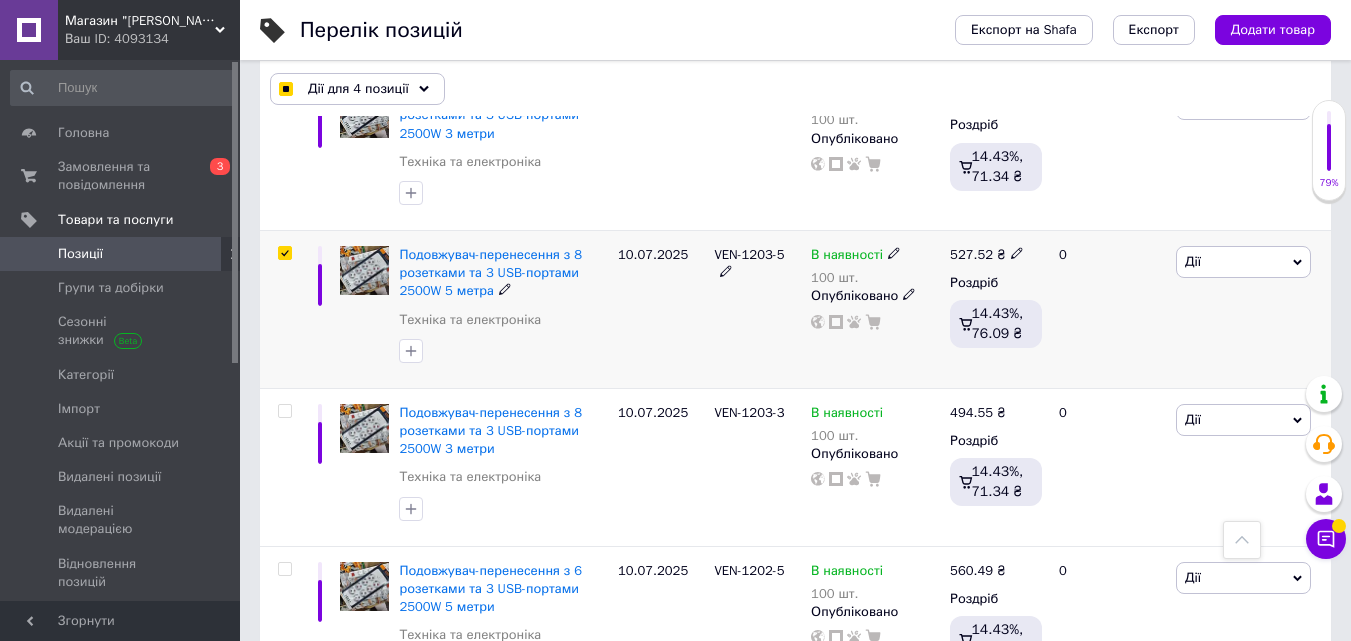 scroll, scrollTop: 700, scrollLeft: 0, axis: vertical 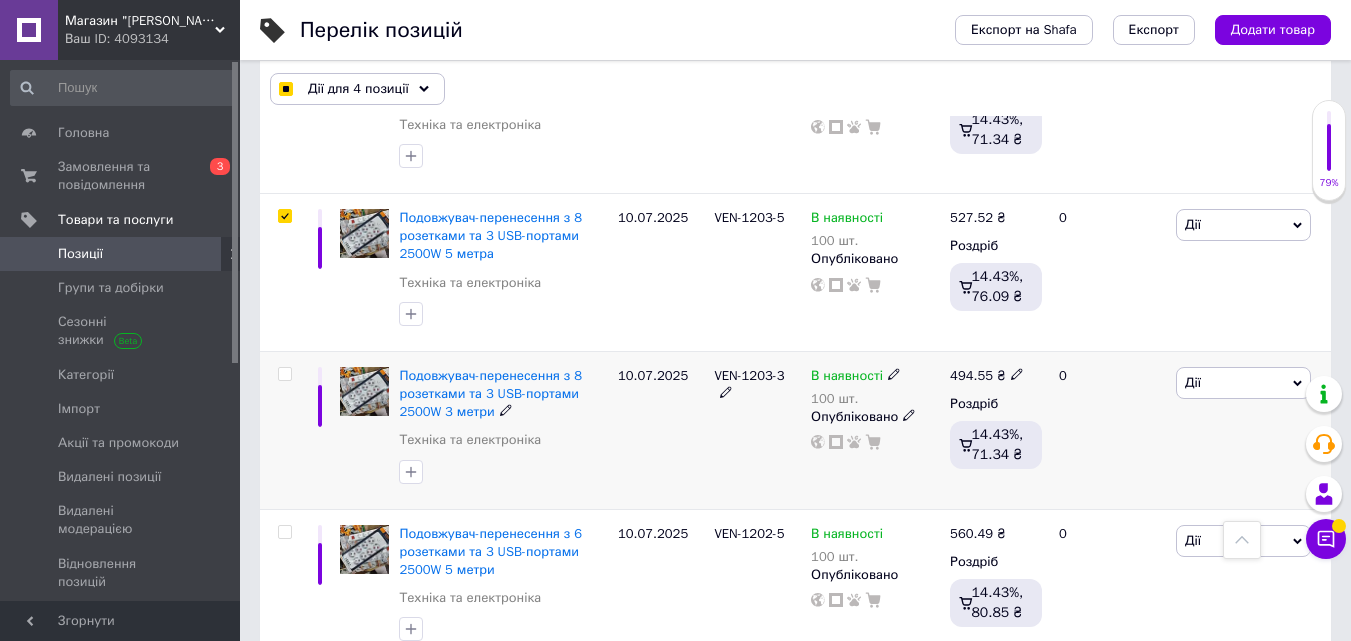 click at bounding box center [284, 374] 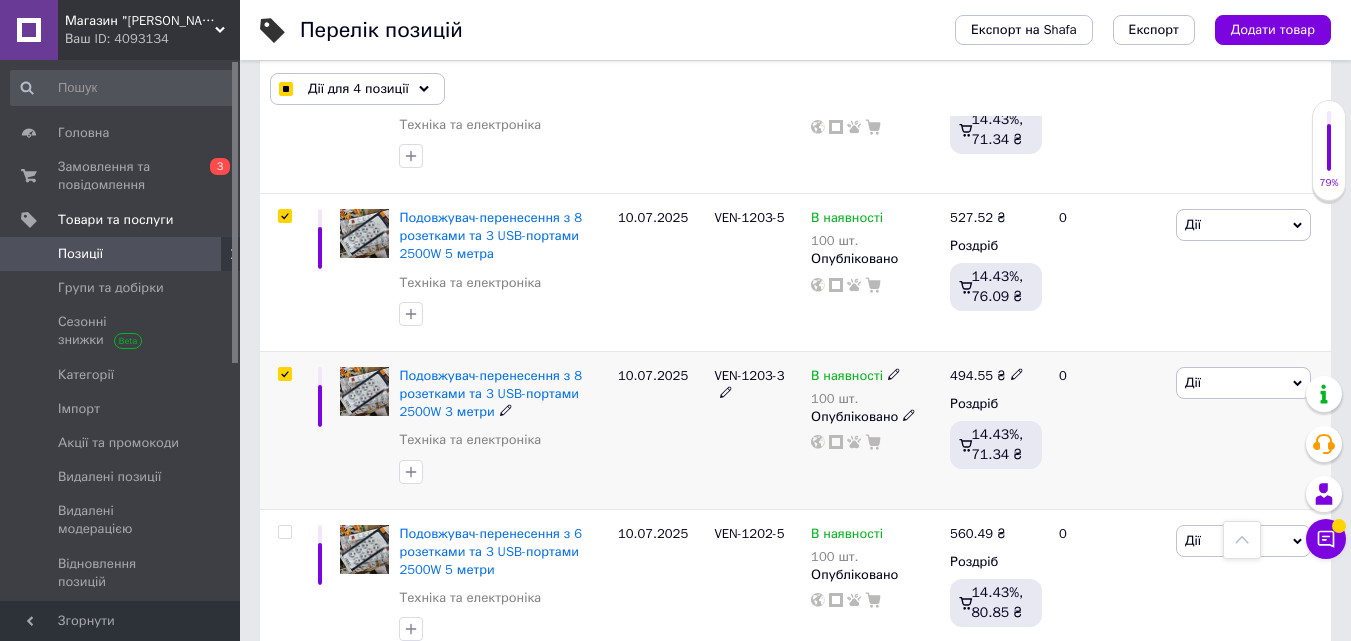 checkbox on "true" 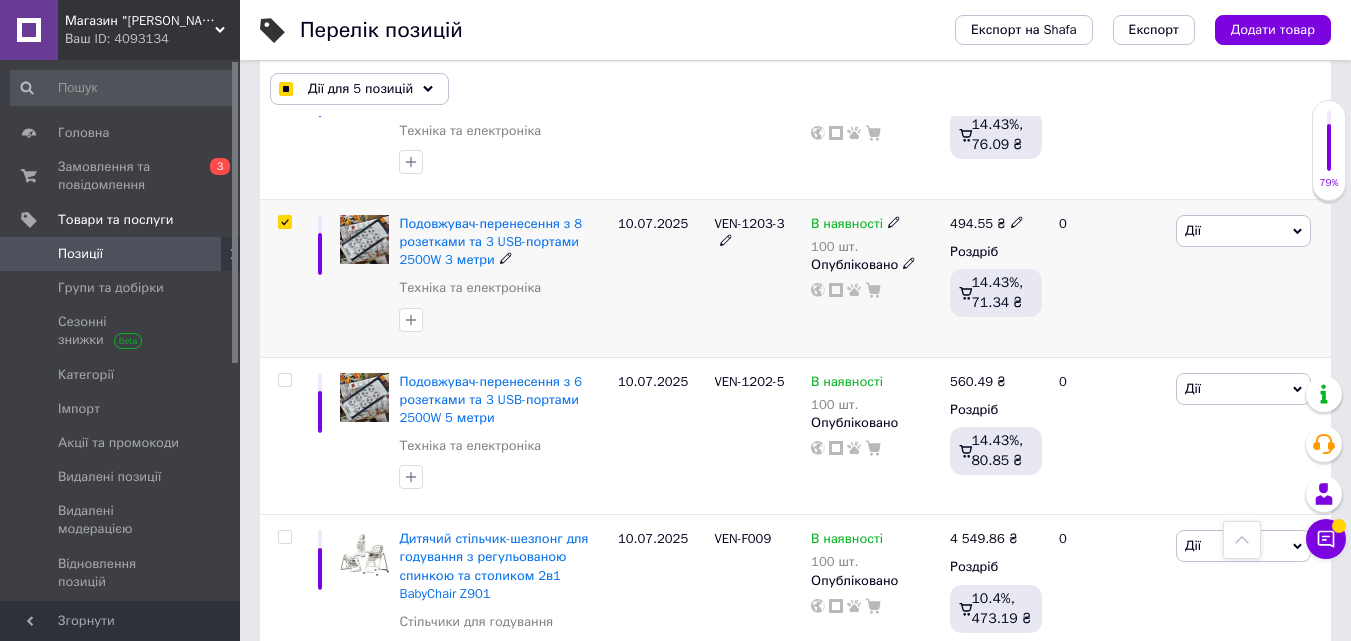 scroll, scrollTop: 900, scrollLeft: 0, axis: vertical 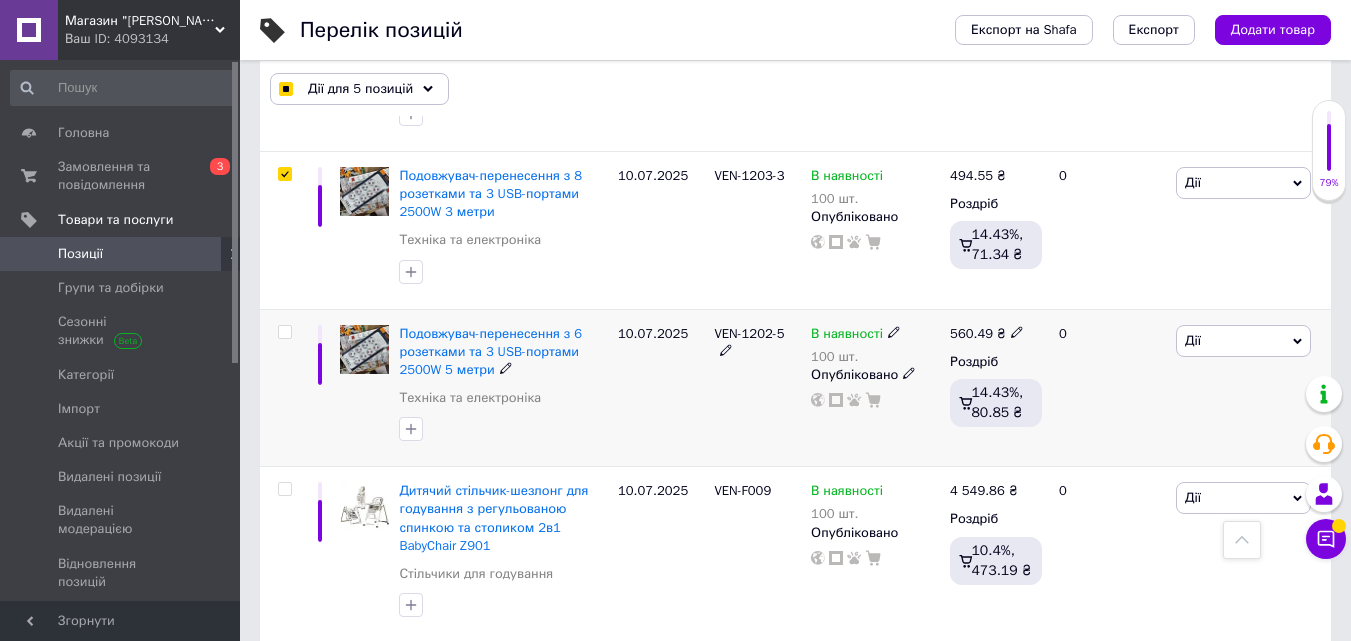 click at bounding box center (284, 332) 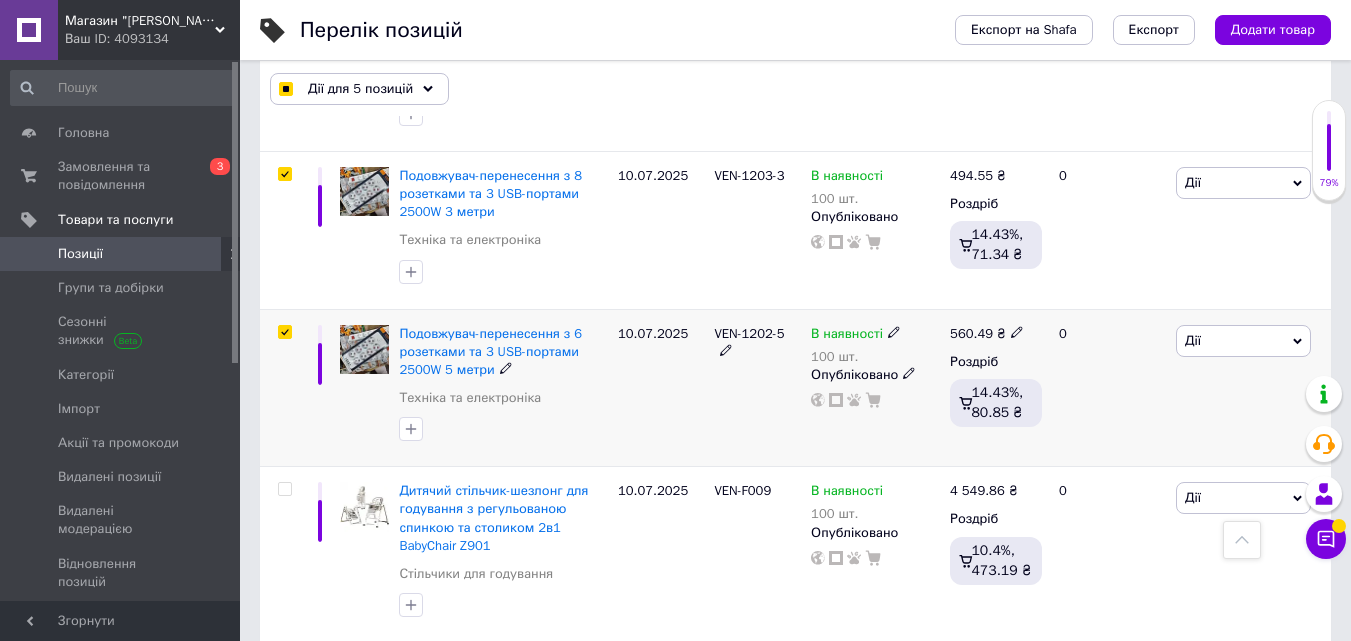 checkbox on "true" 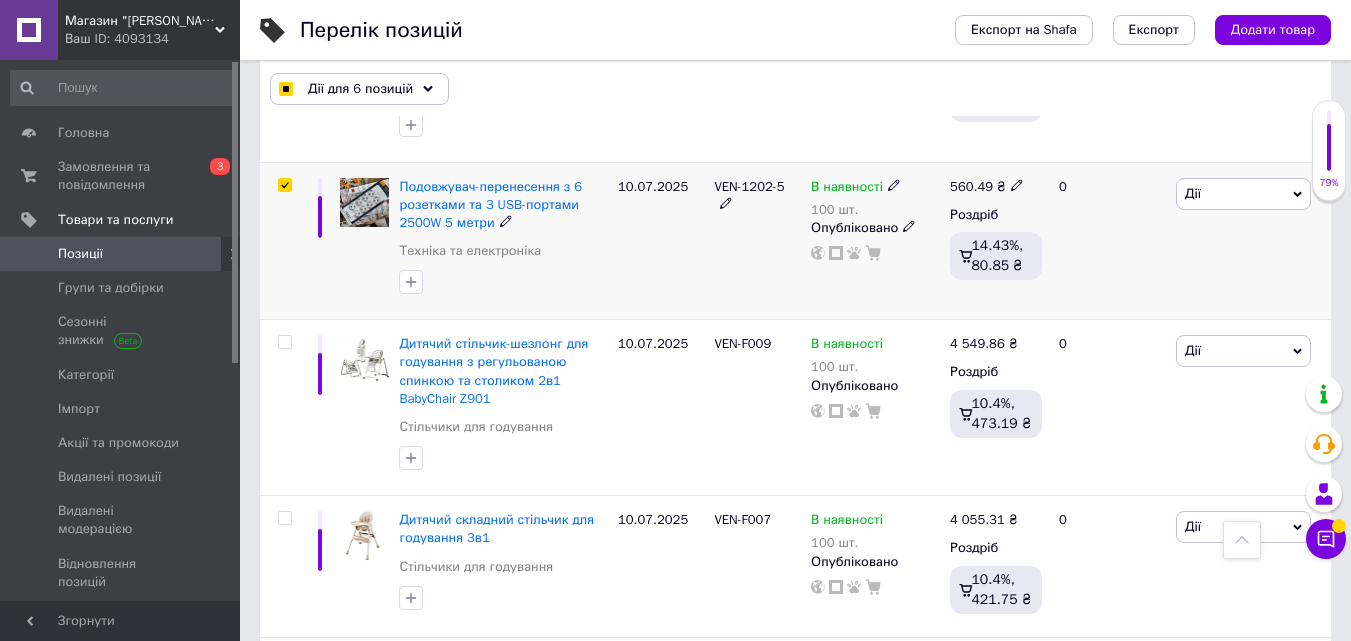 scroll, scrollTop: 1100, scrollLeft: 0, axis: vertical 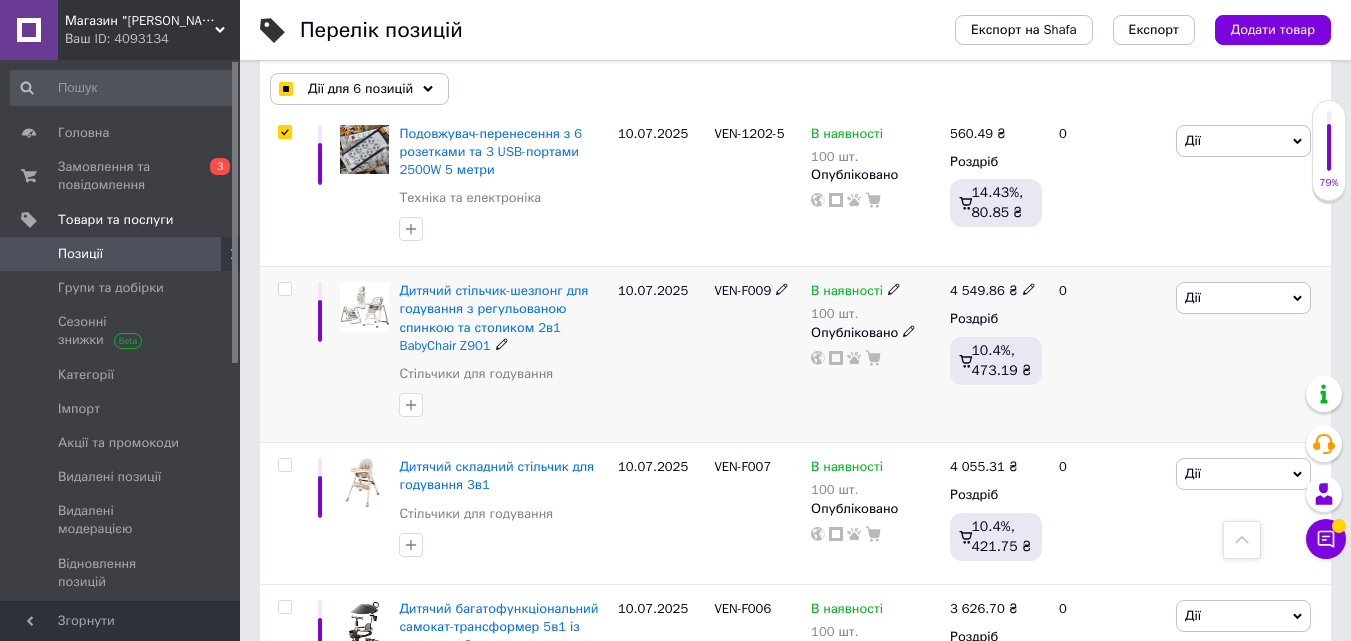 click at bounding box center (284, 289) 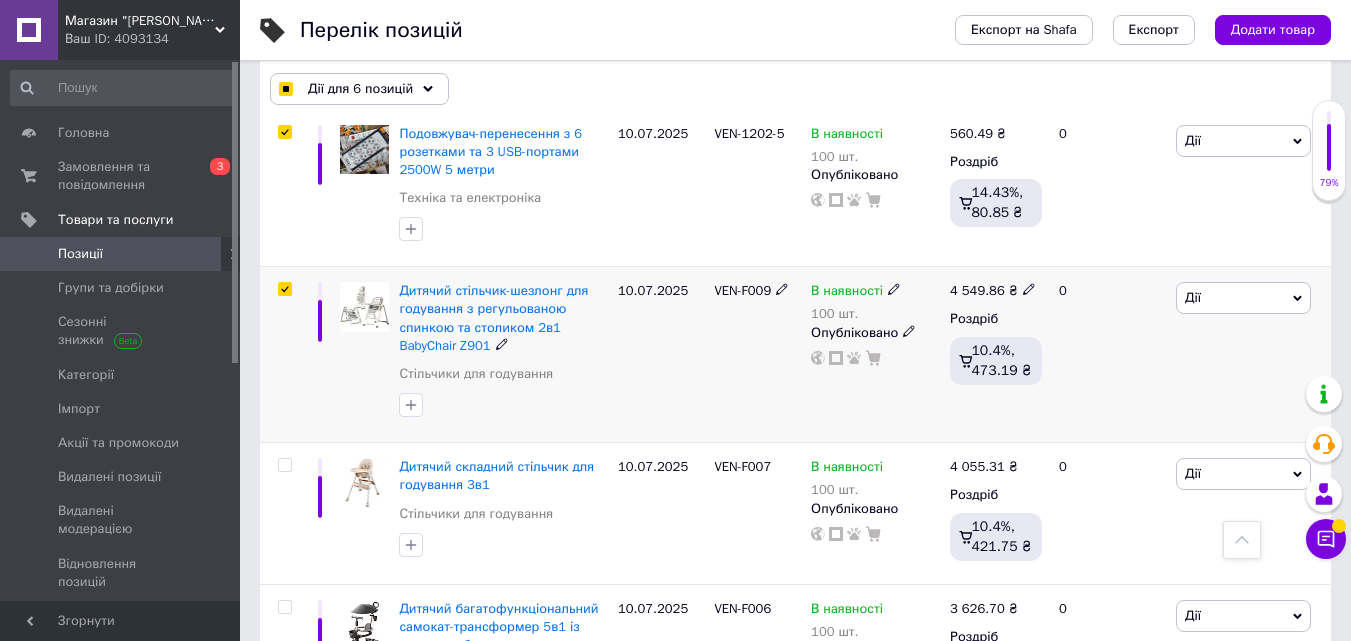 checkbox on "true" 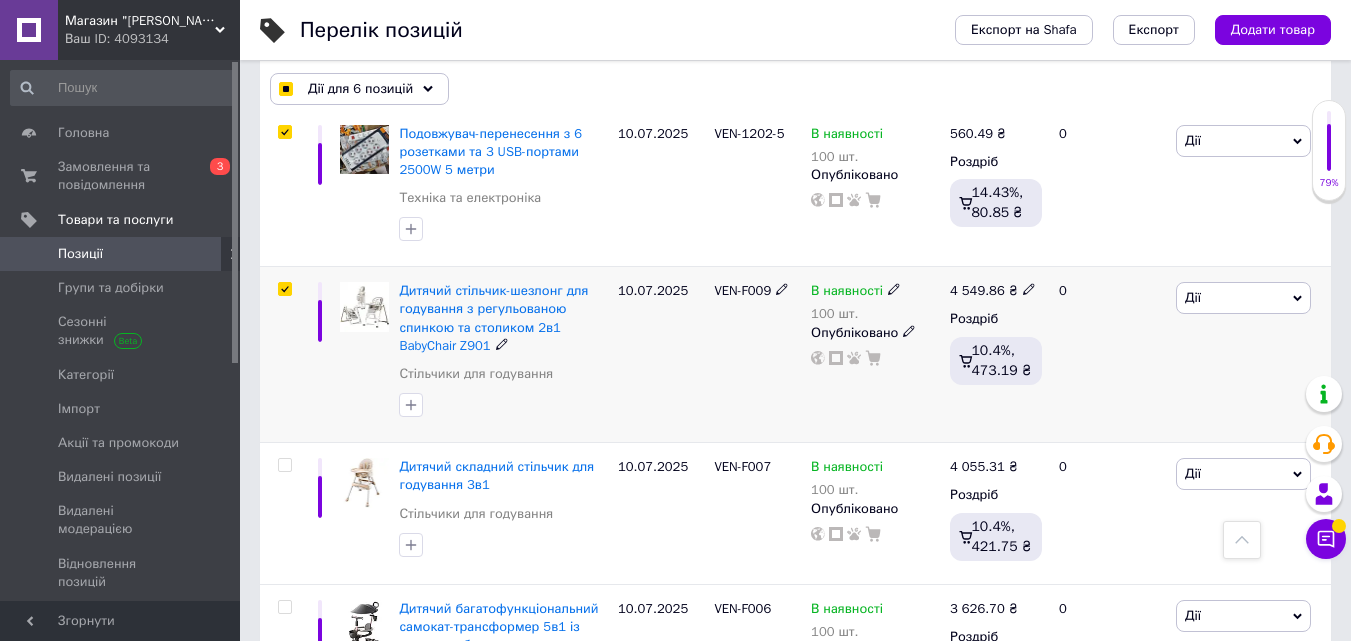 checkbox on "true" 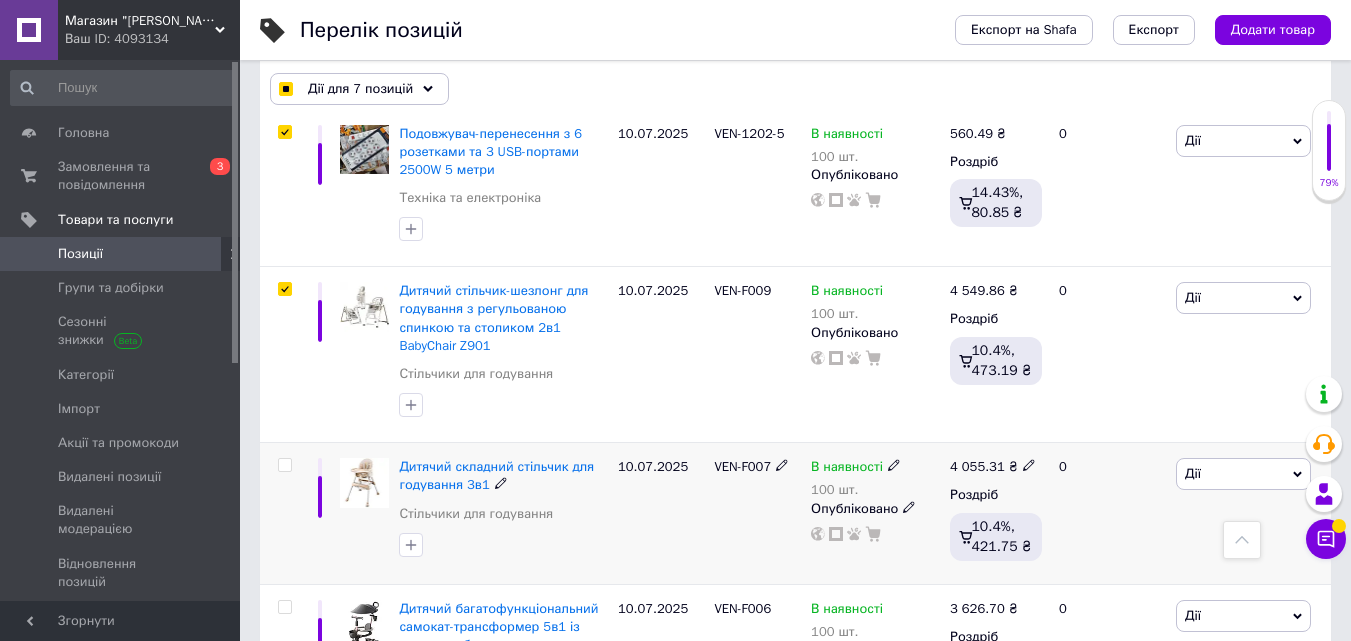 click at bounding box center (284, 465) 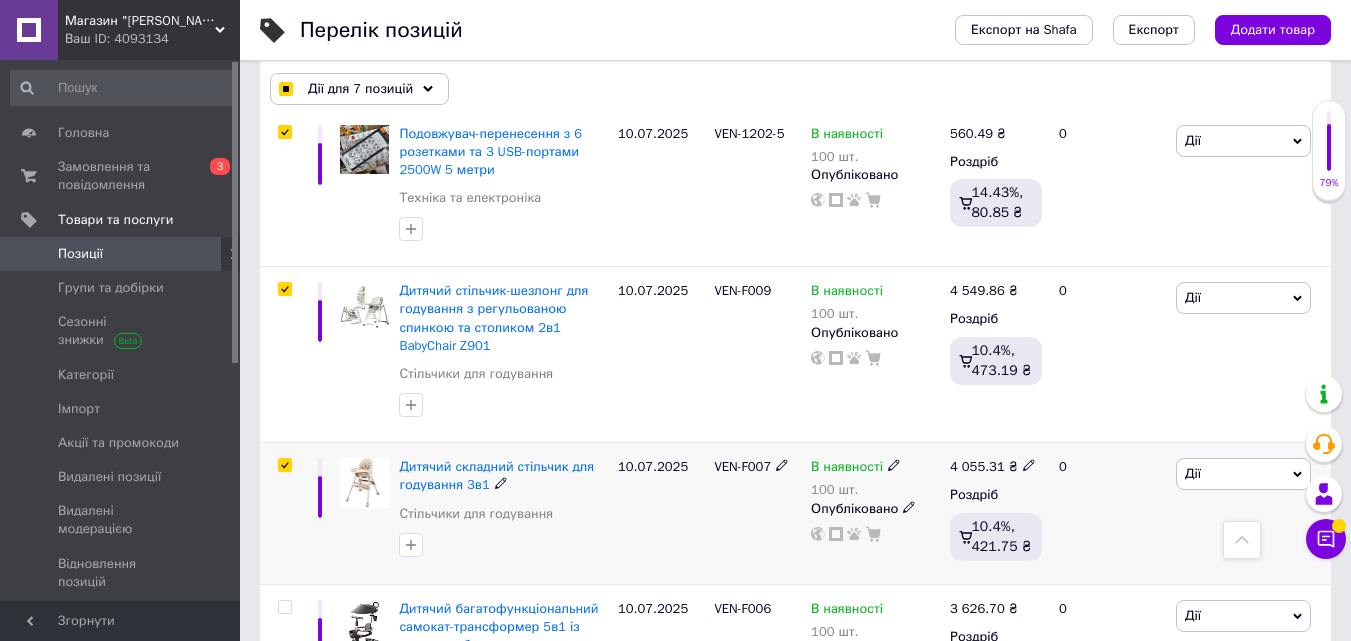 checkbox on "true" 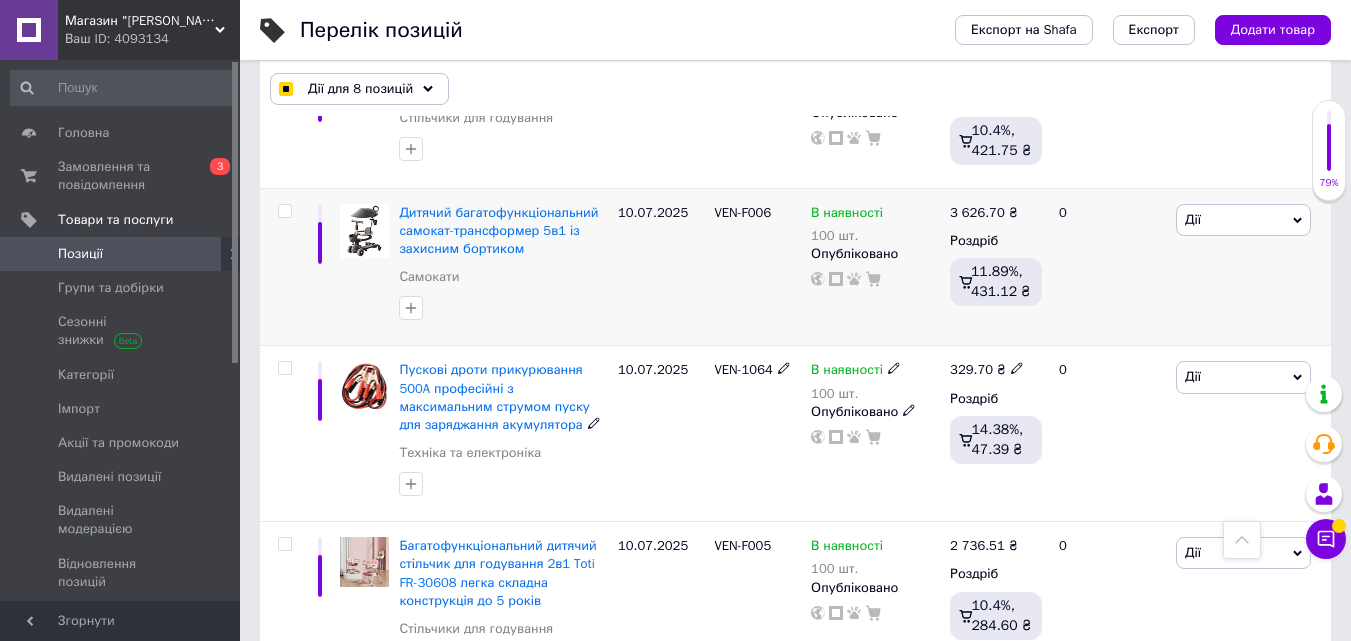 scroll, scrollTop: 1500, scrollLeft: 0, axis: vertical 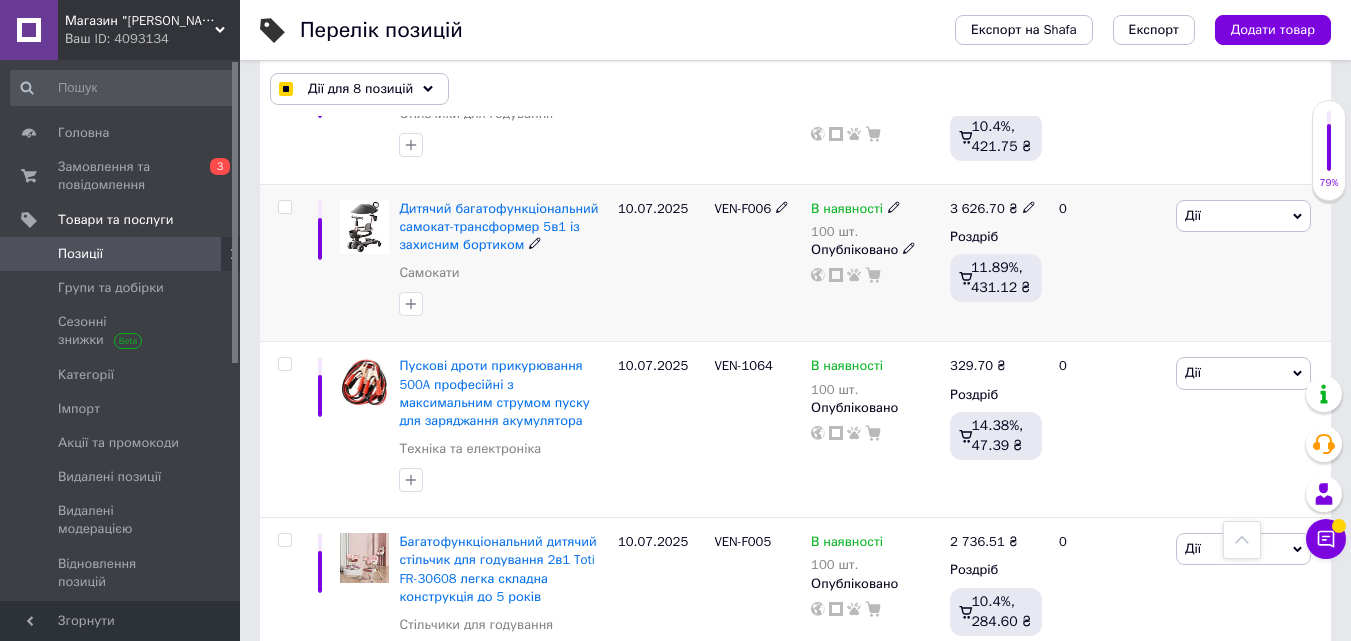 click at bounding box center (284, 207) 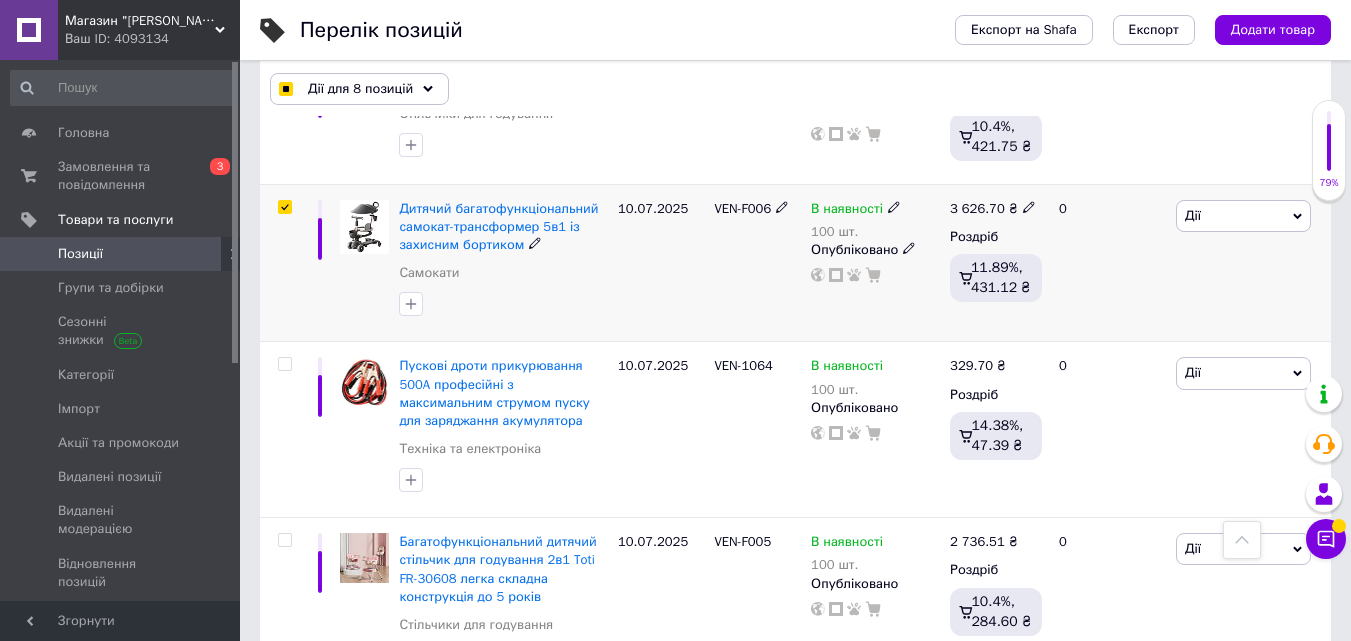 checkbox on "true" 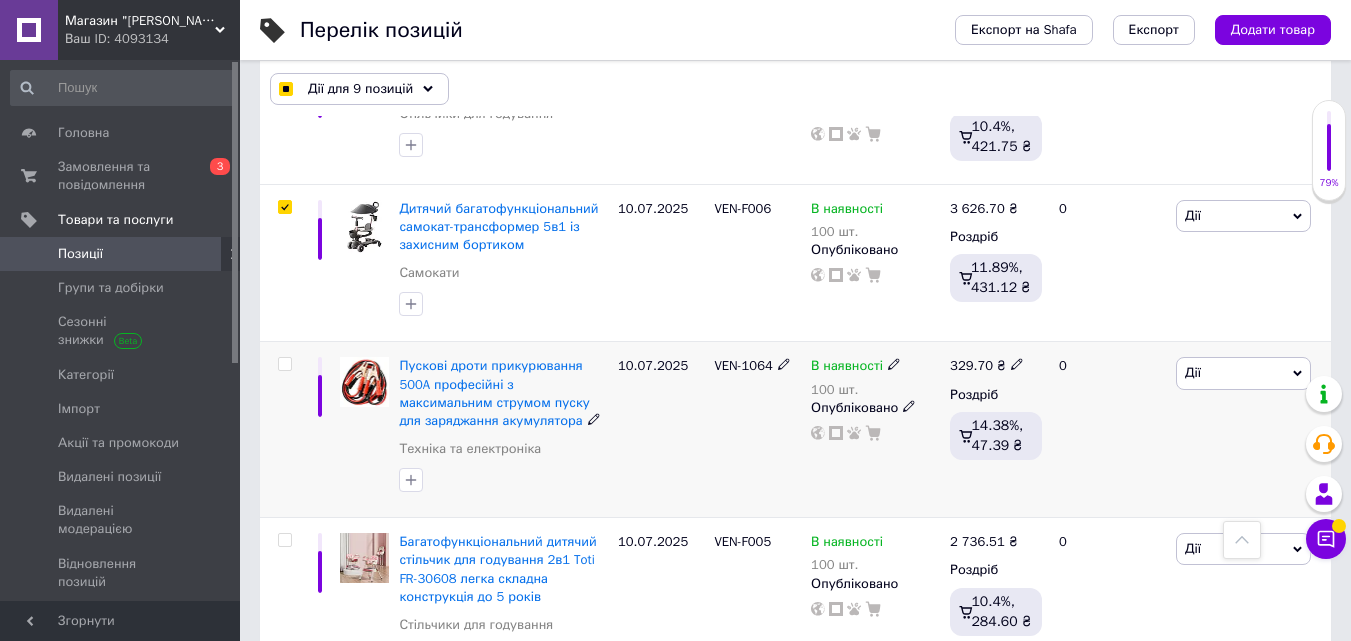 click at bounding box center [284, 364] 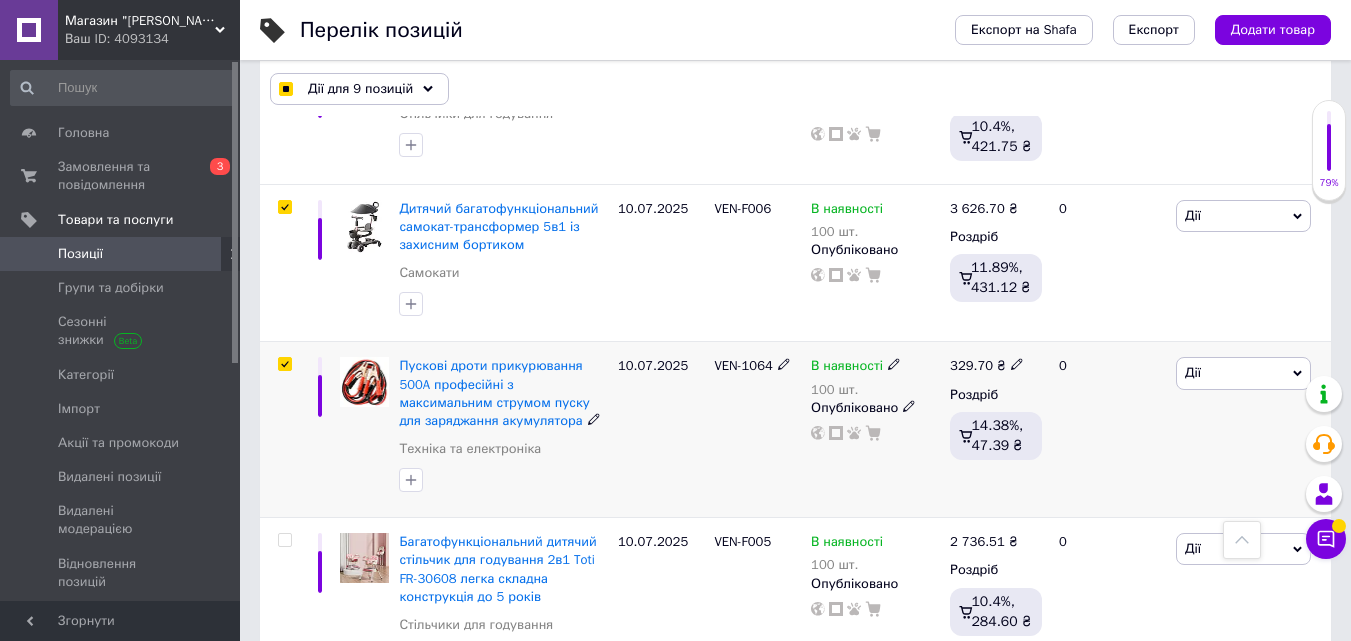 checkbox on "true" 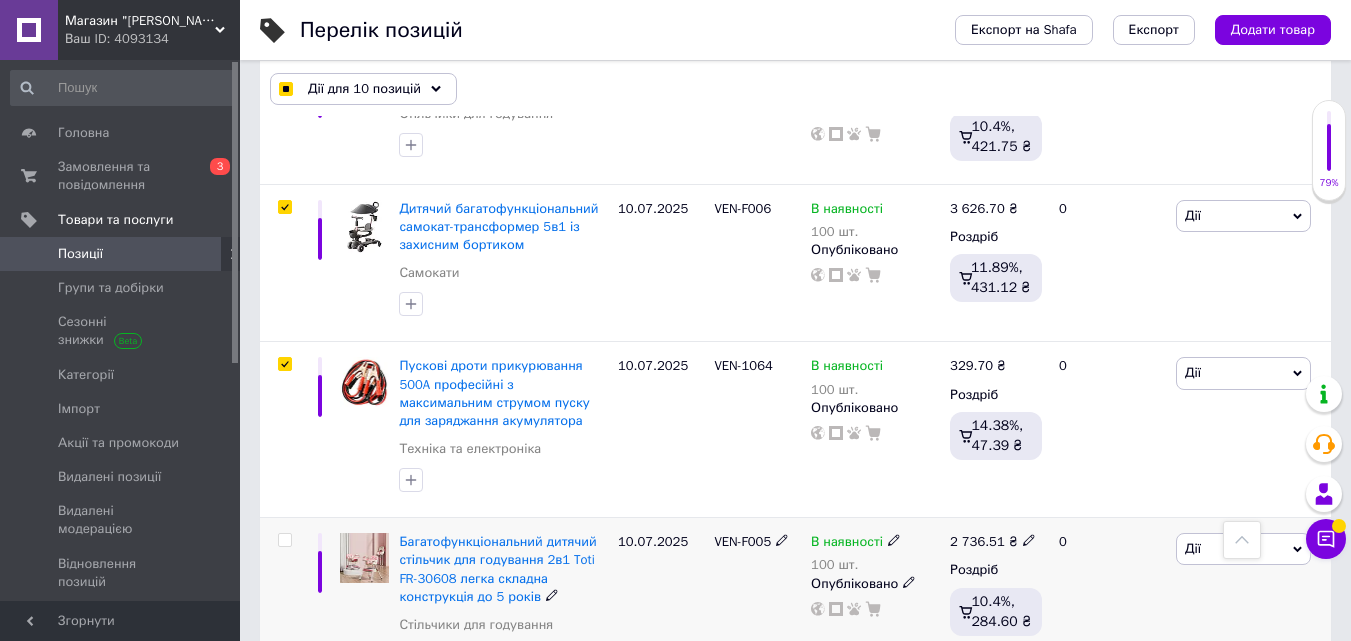 click at bounding box center (284, 540) 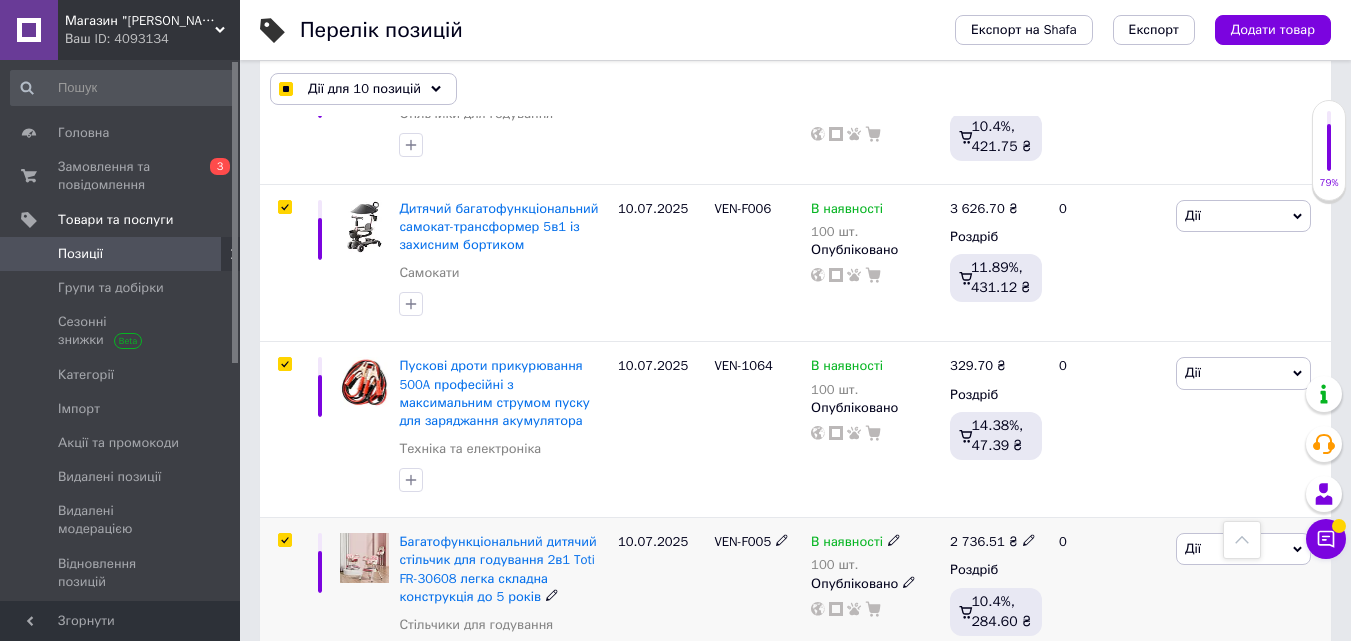 checkbox on "true" 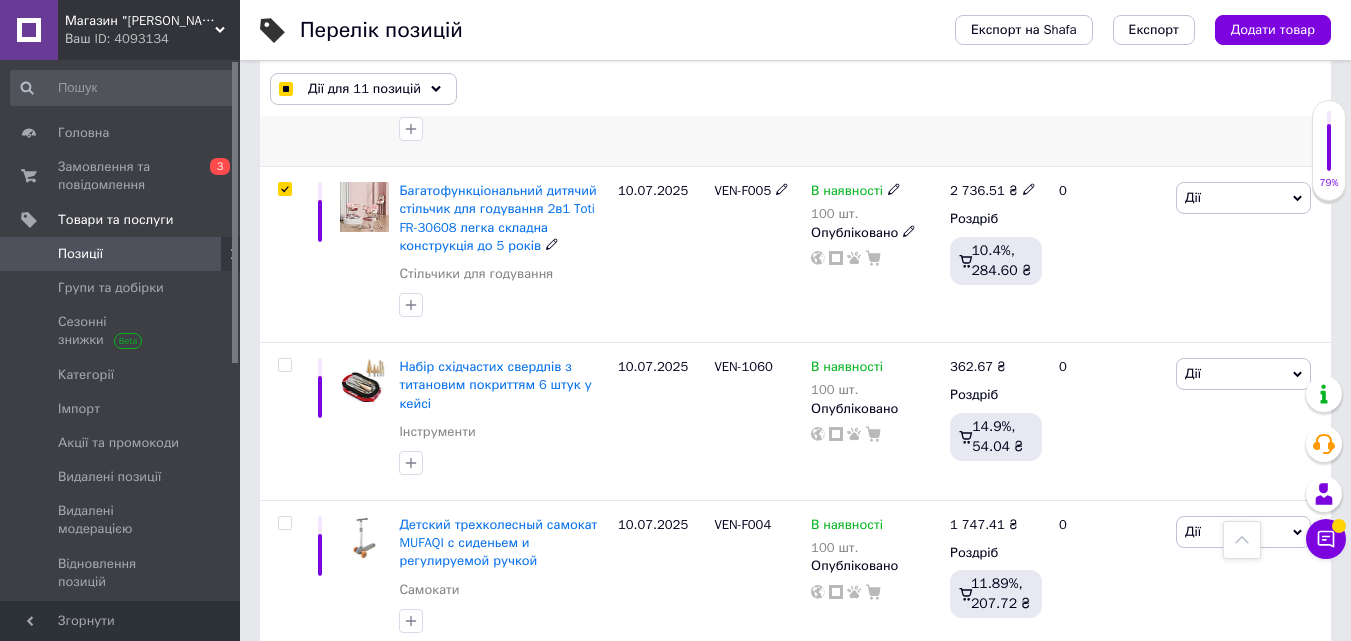 scroll, scrollTop: 1900, scrollLeft: 0, axis: vertical 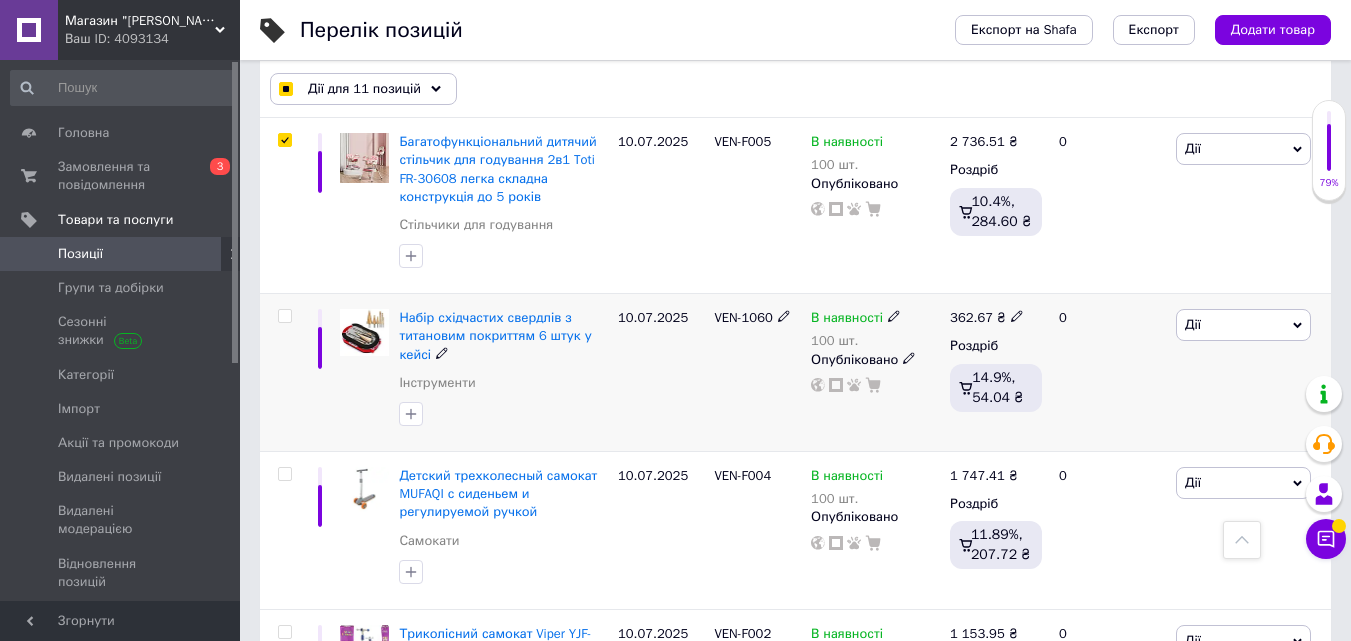 click at bounding box center [284, 316] 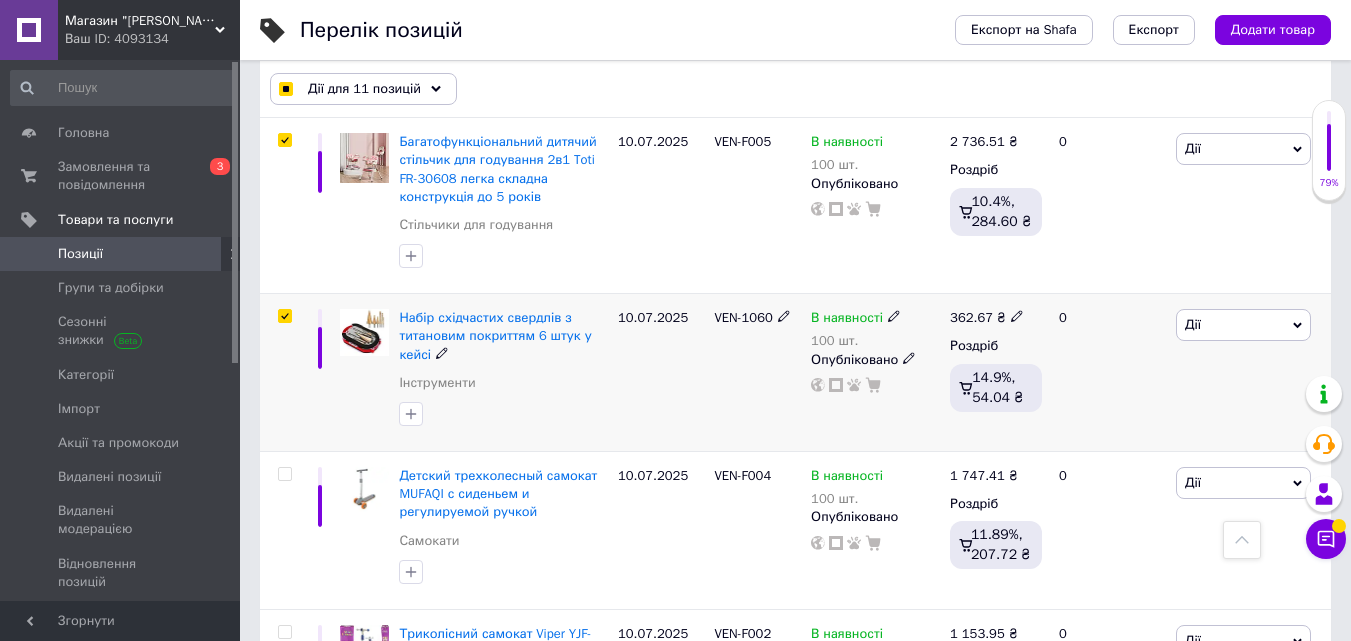 checkbox on "true" 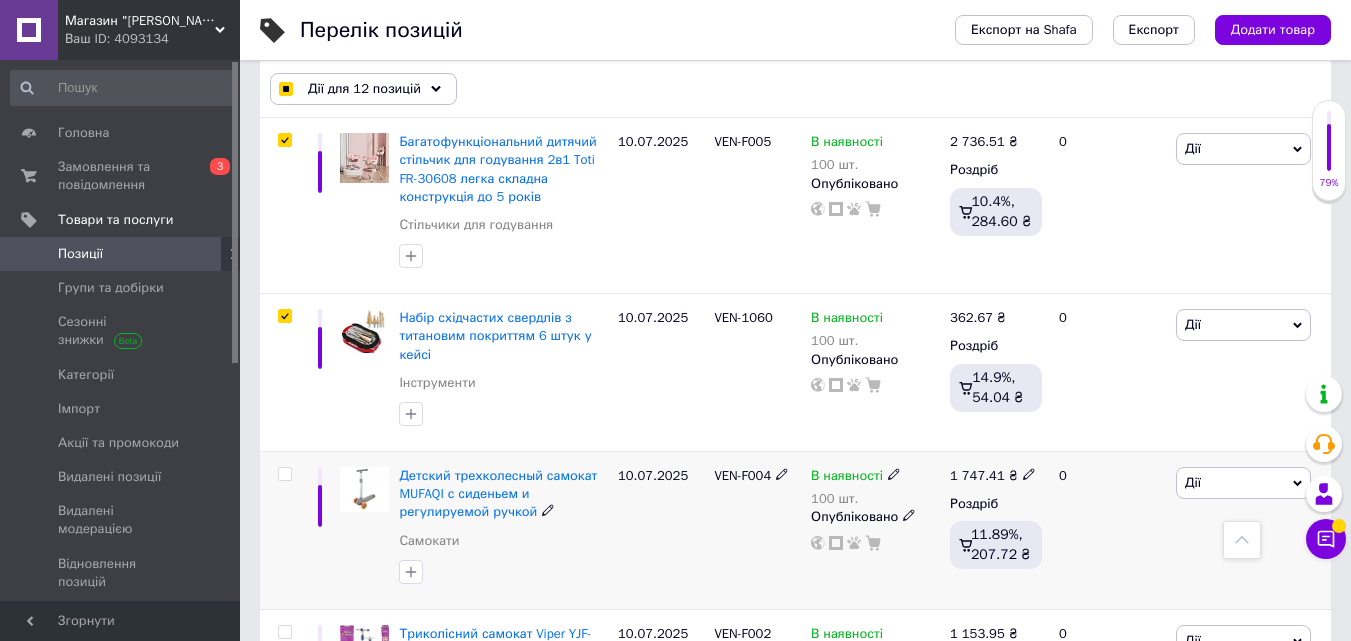 click at bounding box center [284, 474] 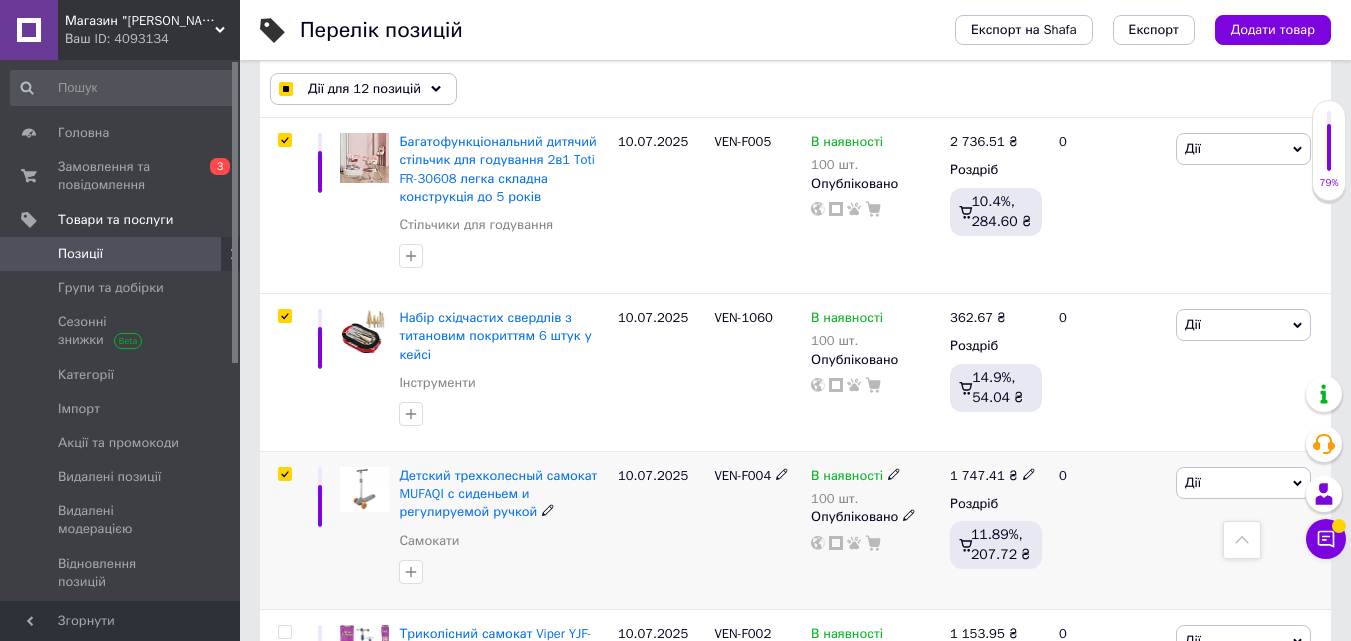 checkbox on "true" 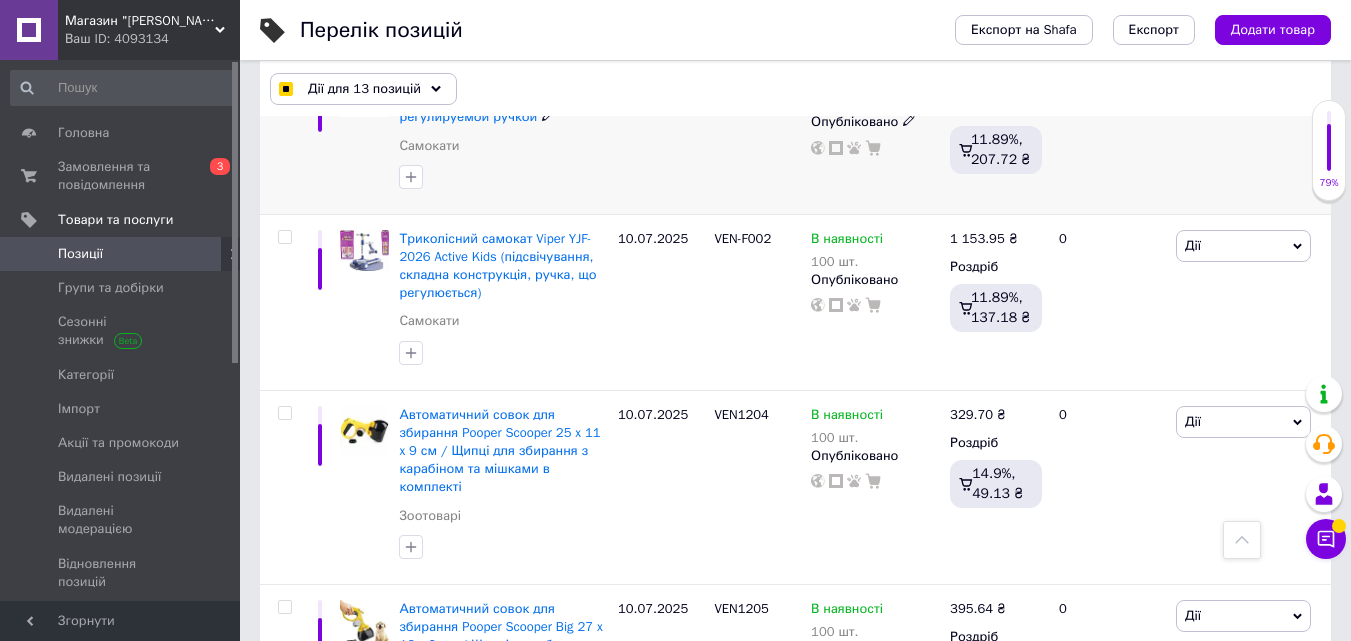 scroll, scrollTop: 2300, scrollLeft: 0, axis: vertical 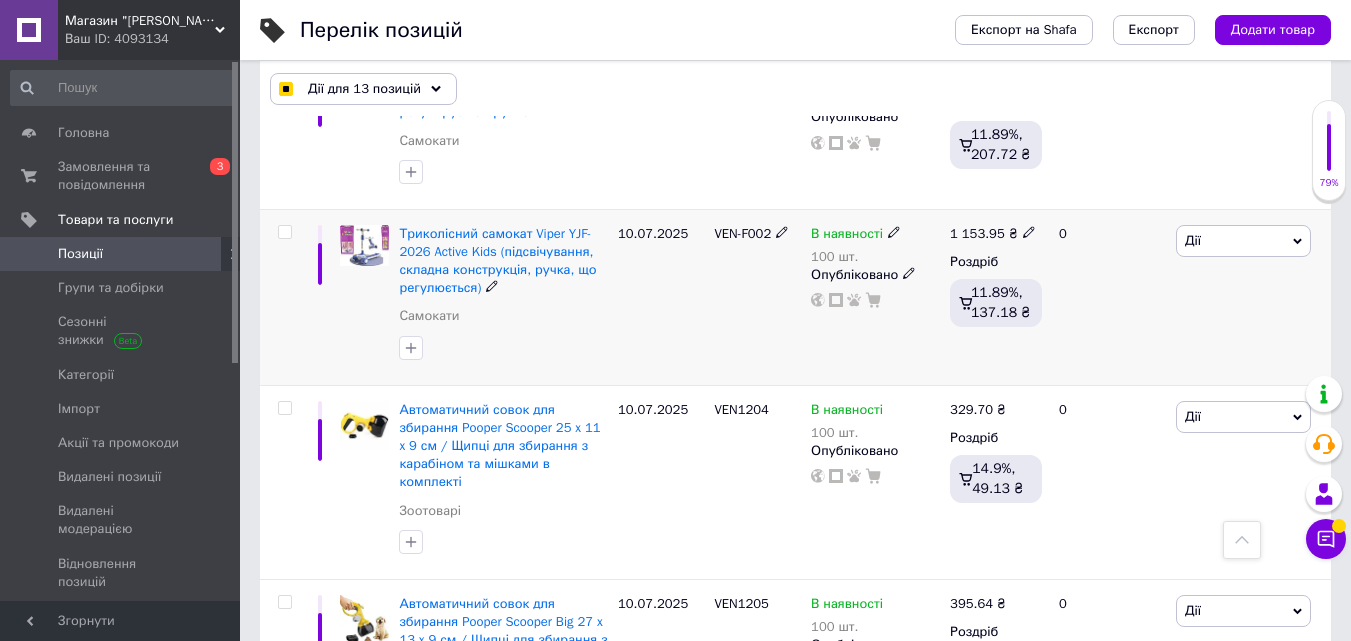 click at bounding box center (282, 297) 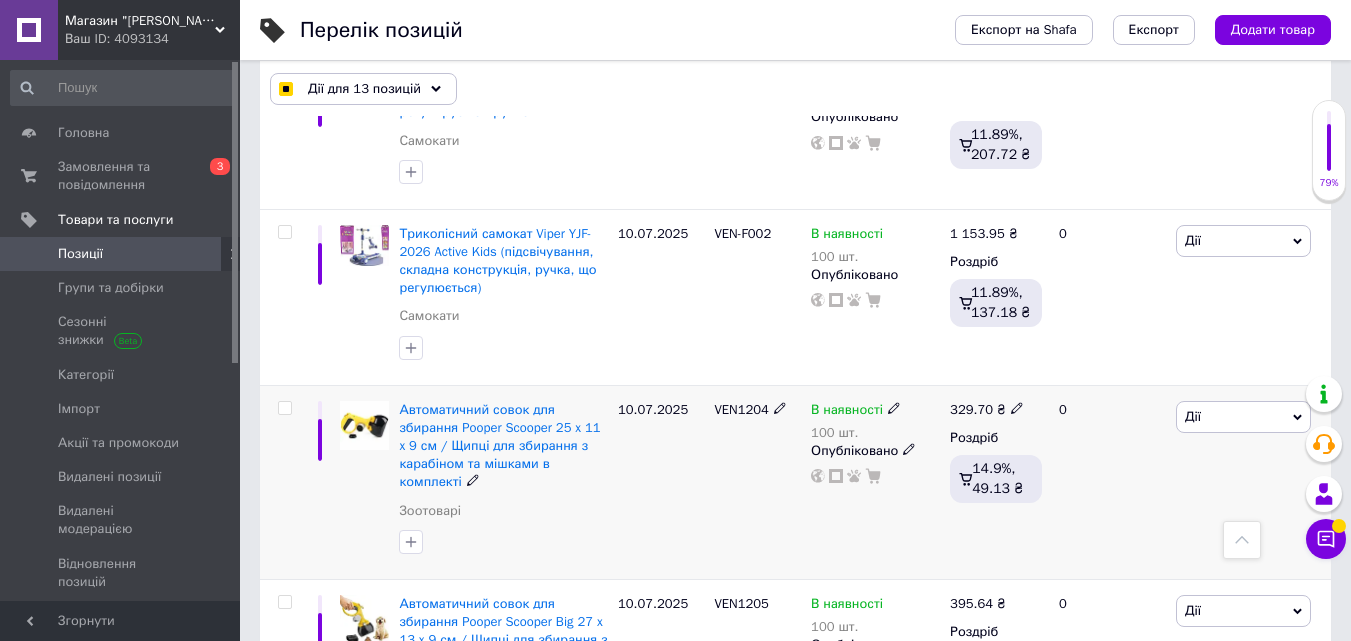 click at bounding box center (284, 408) 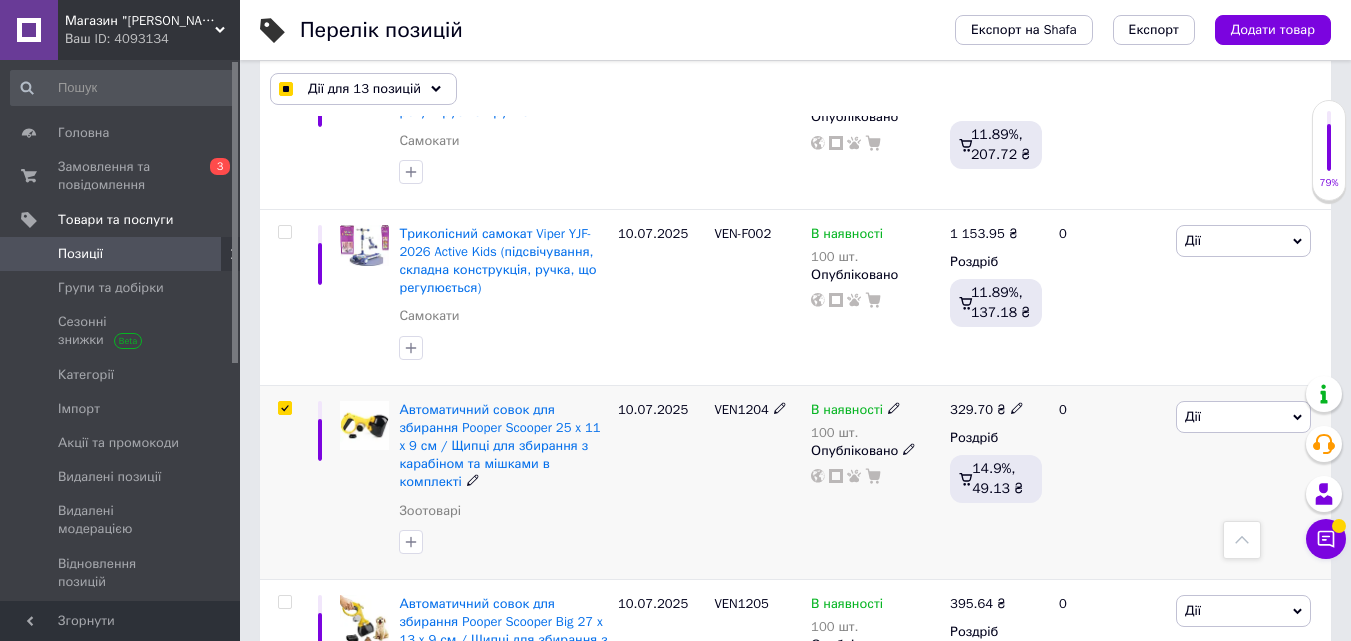 checkbox on "true" 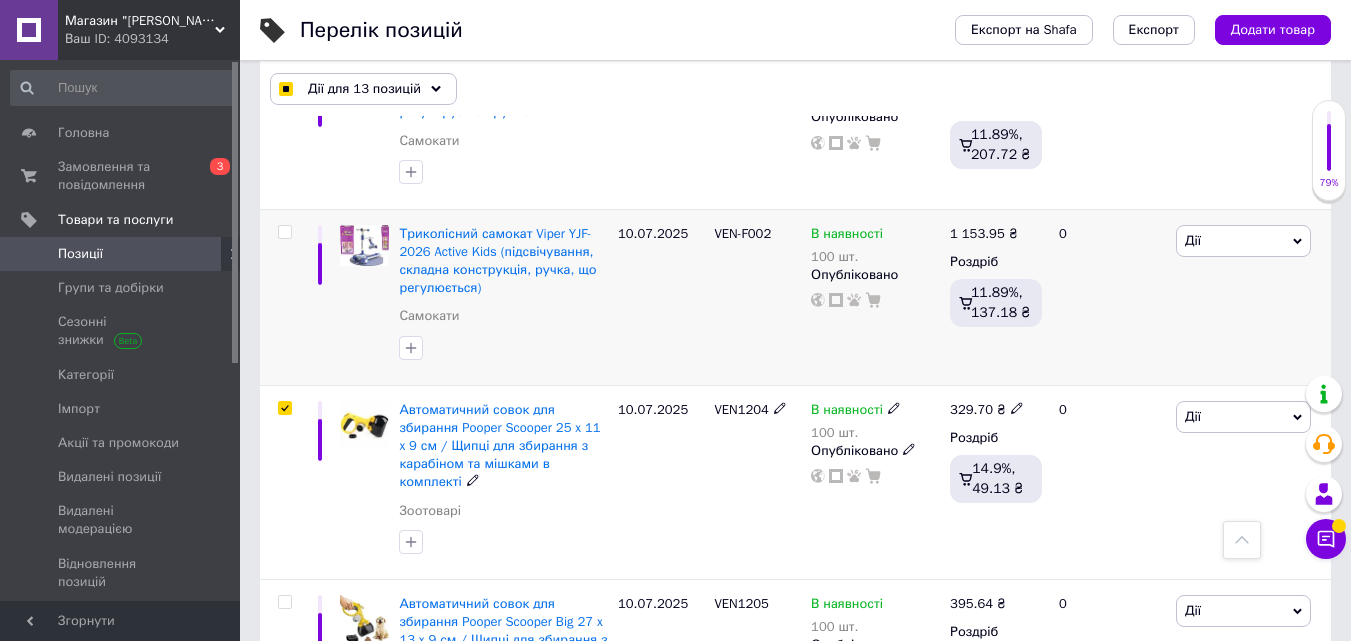 checkbox on "true" 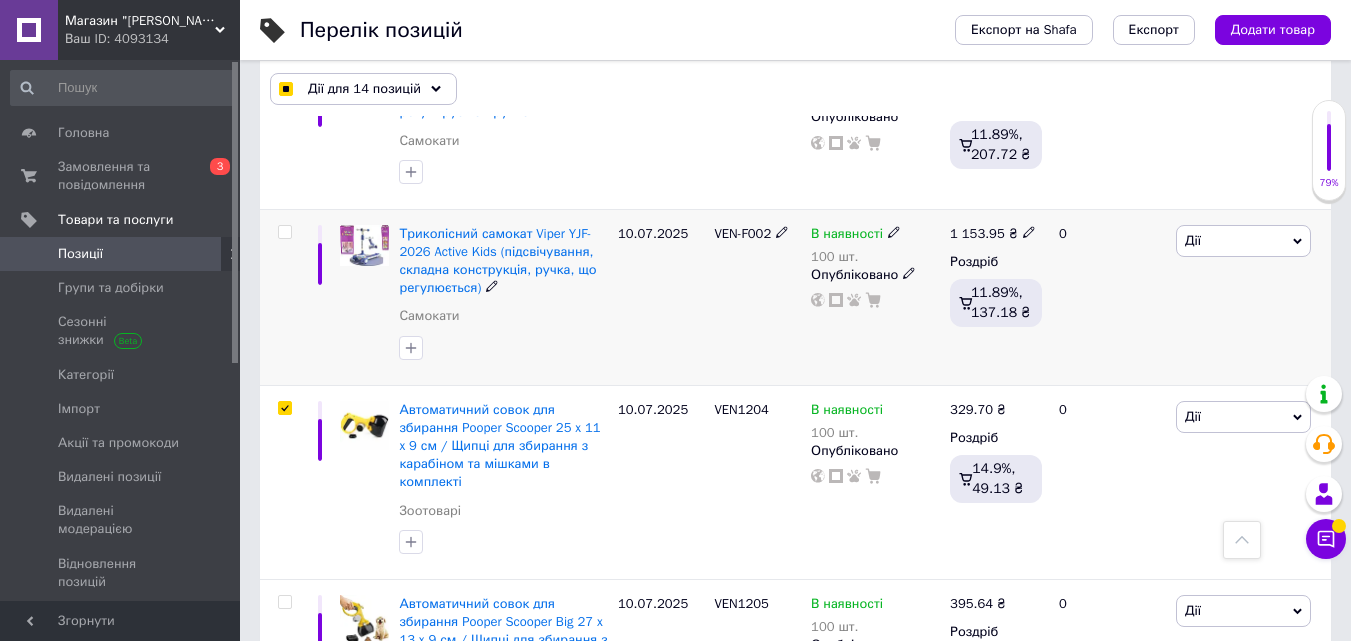 click at bounding box center [284, 232] 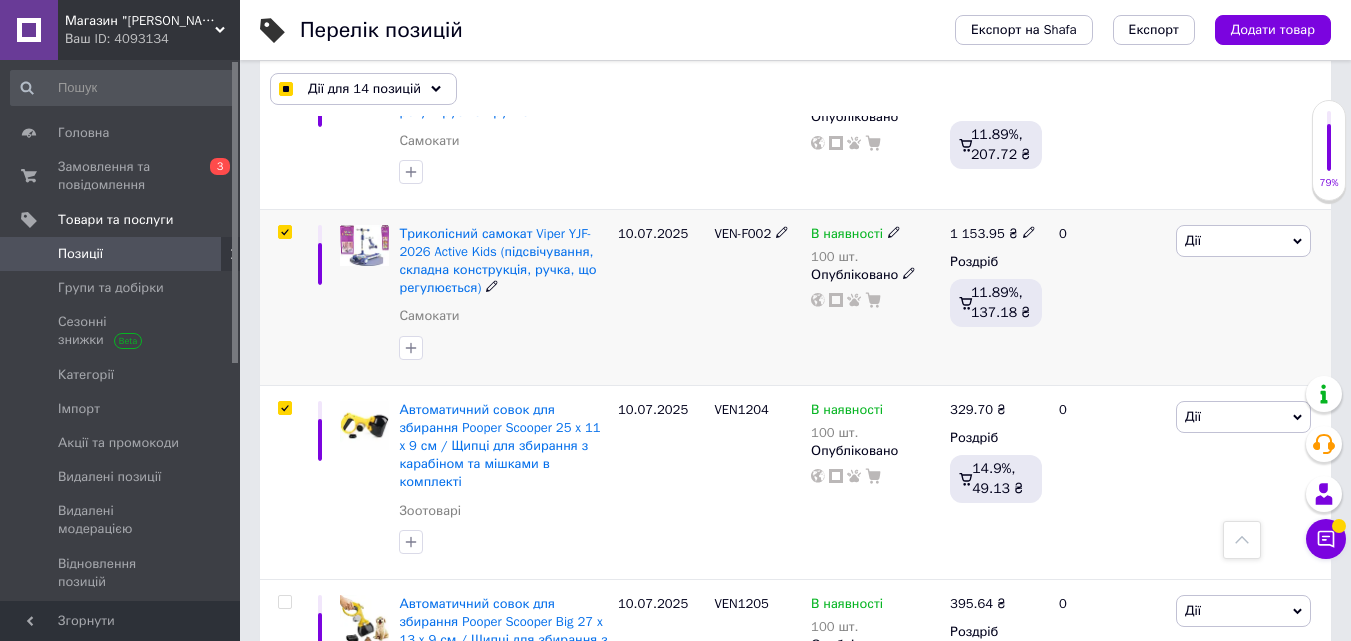 checkbox on "true" 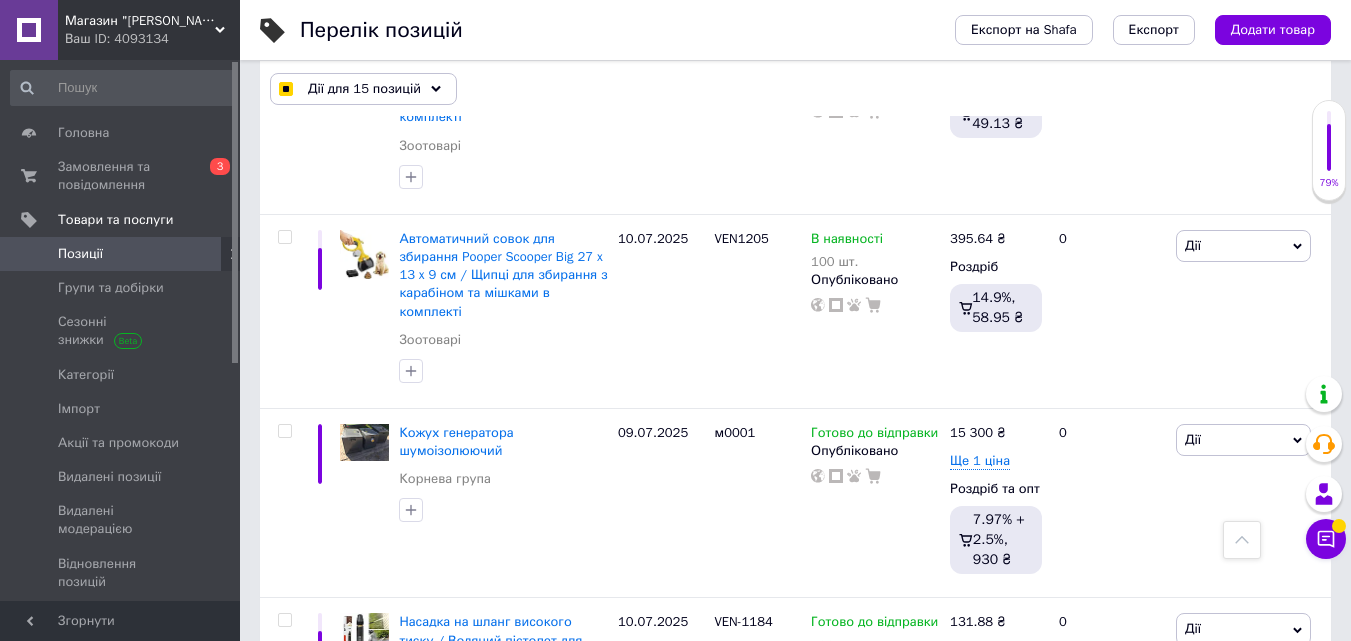 scroll, scrollTop: 2700, scrollLeft: 0, axis: vertical 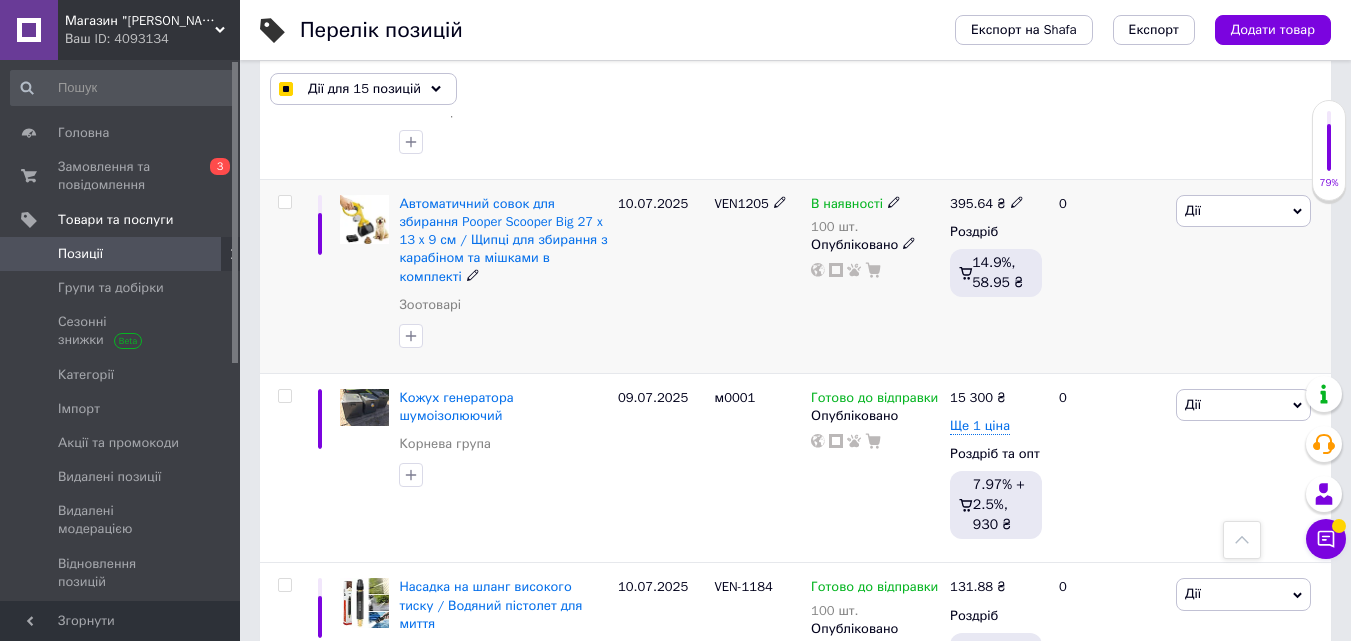 click at bounding box center [284, 202] 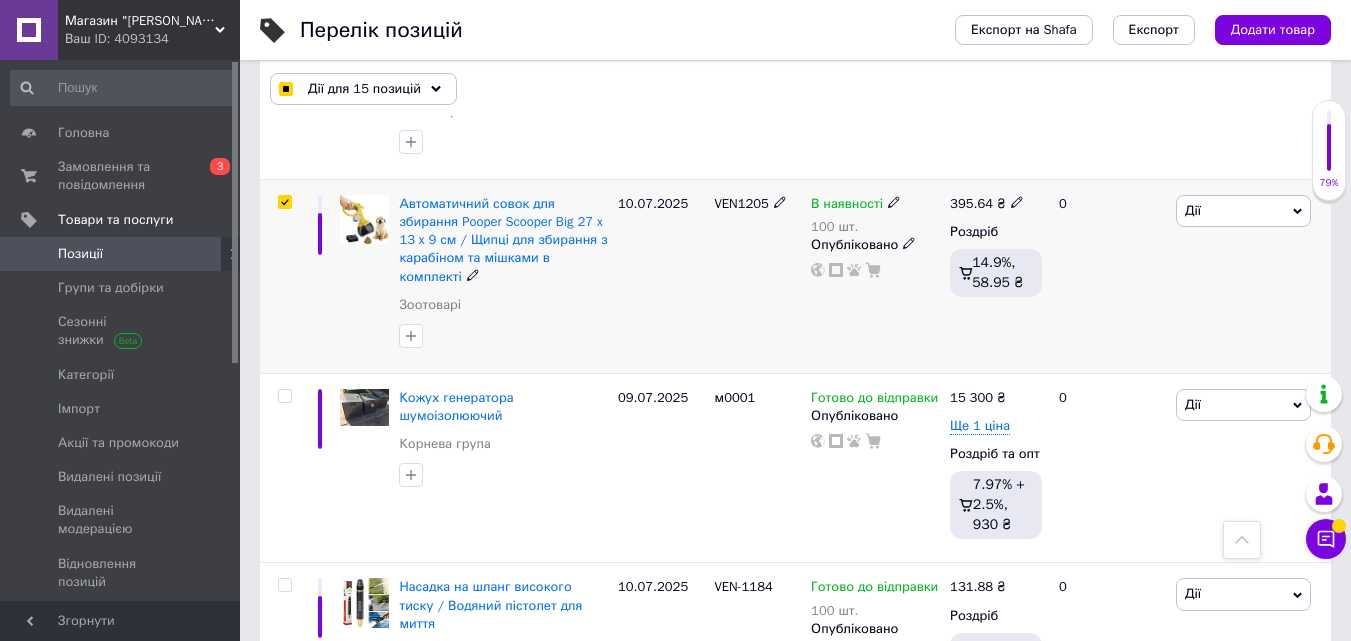checkbox on "true" 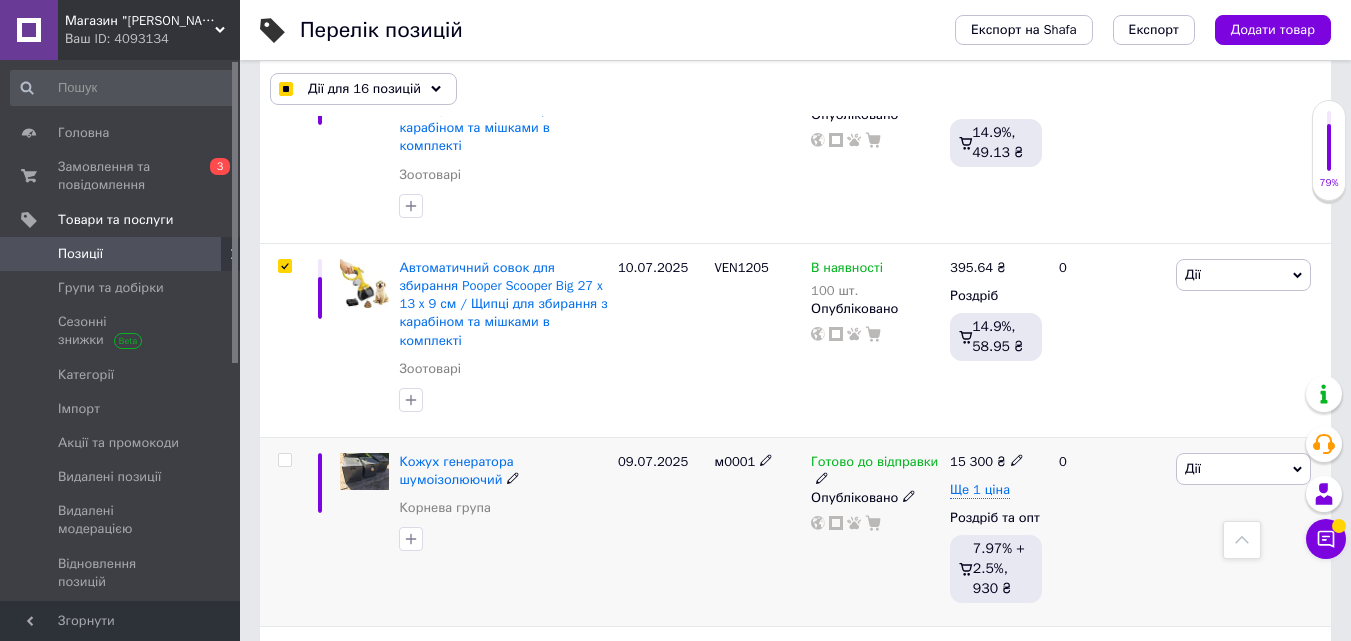 scroll, scrollTop: 2600, scrollLeft: 0, axis: vertical 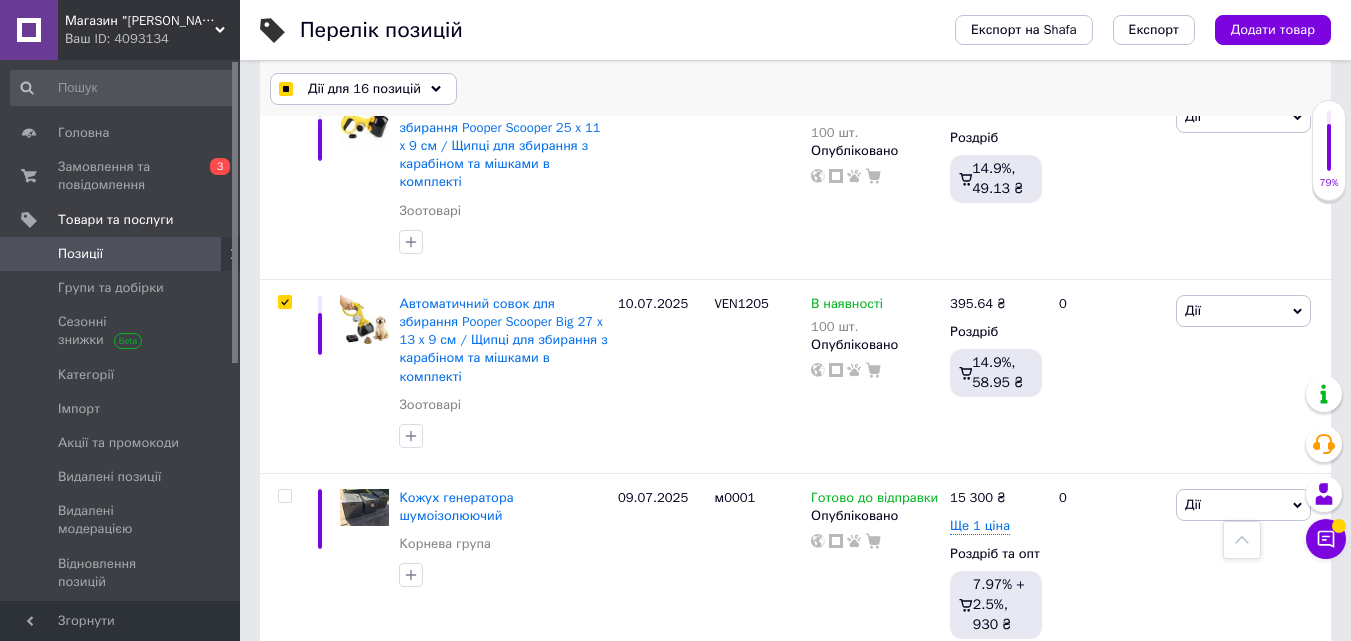 click 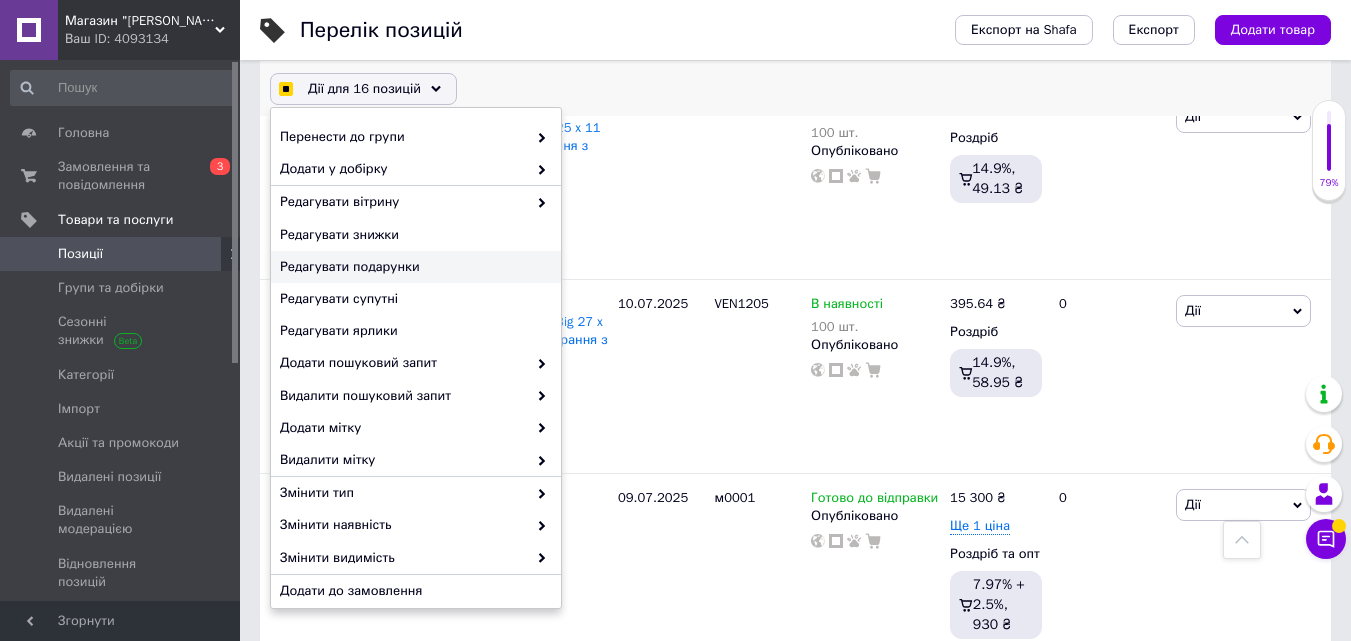 scroll, scrollTop: 199, scrollLeft: 0, axis: vertical 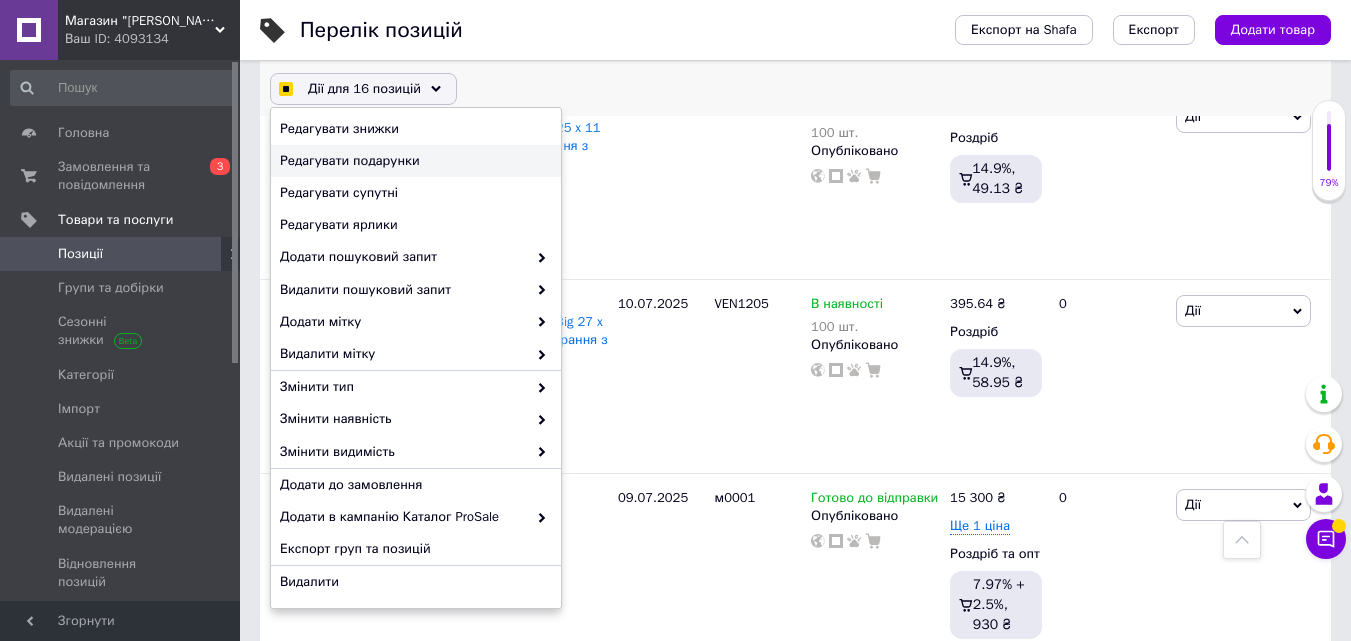 checkbox on "true" 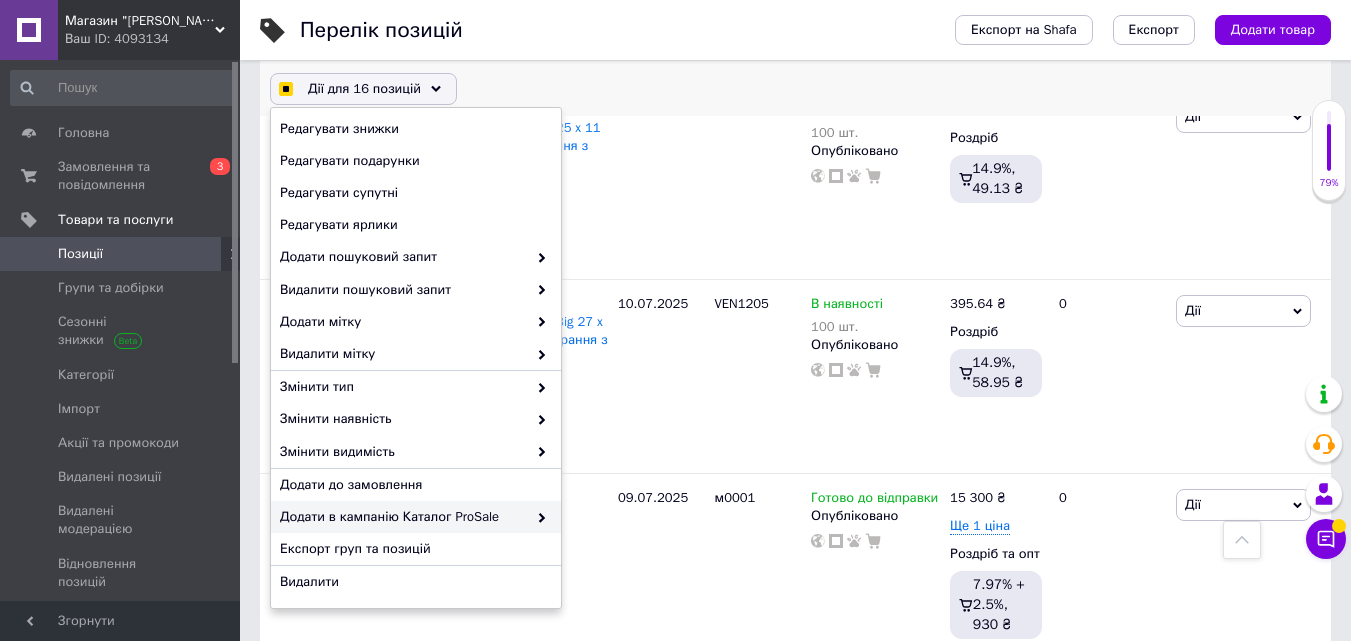 checkbox on "true" 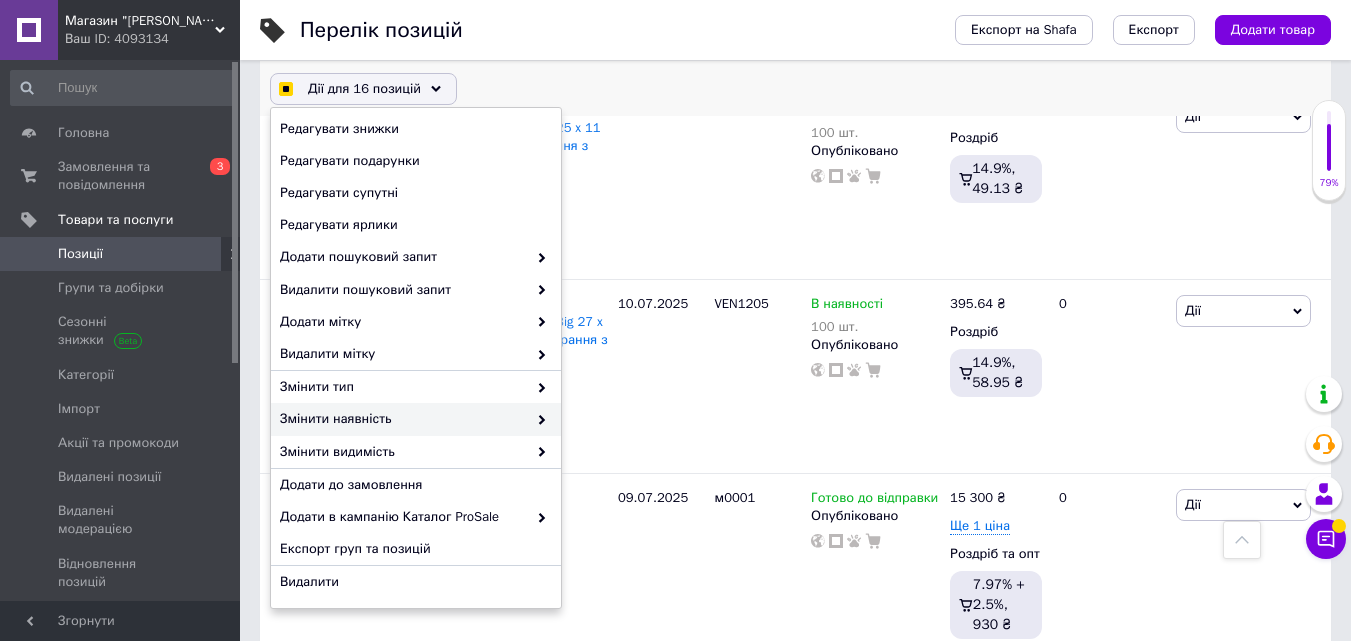 checkbox on "true" 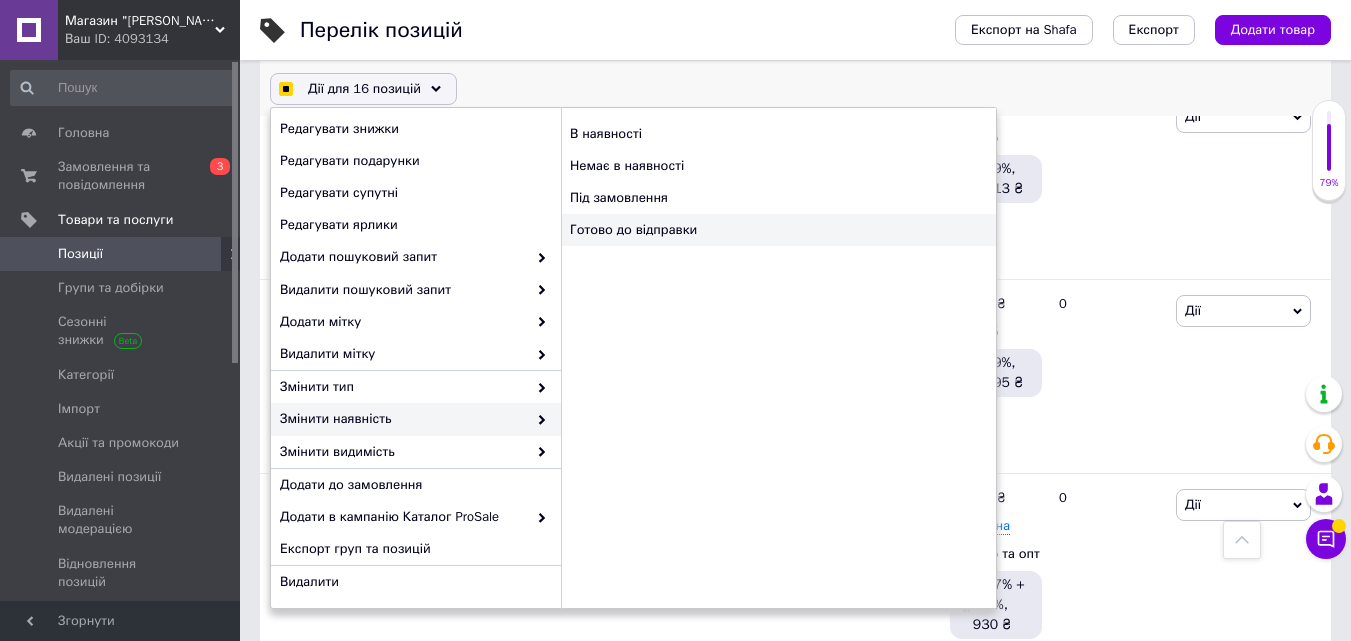 checkbox on "true" 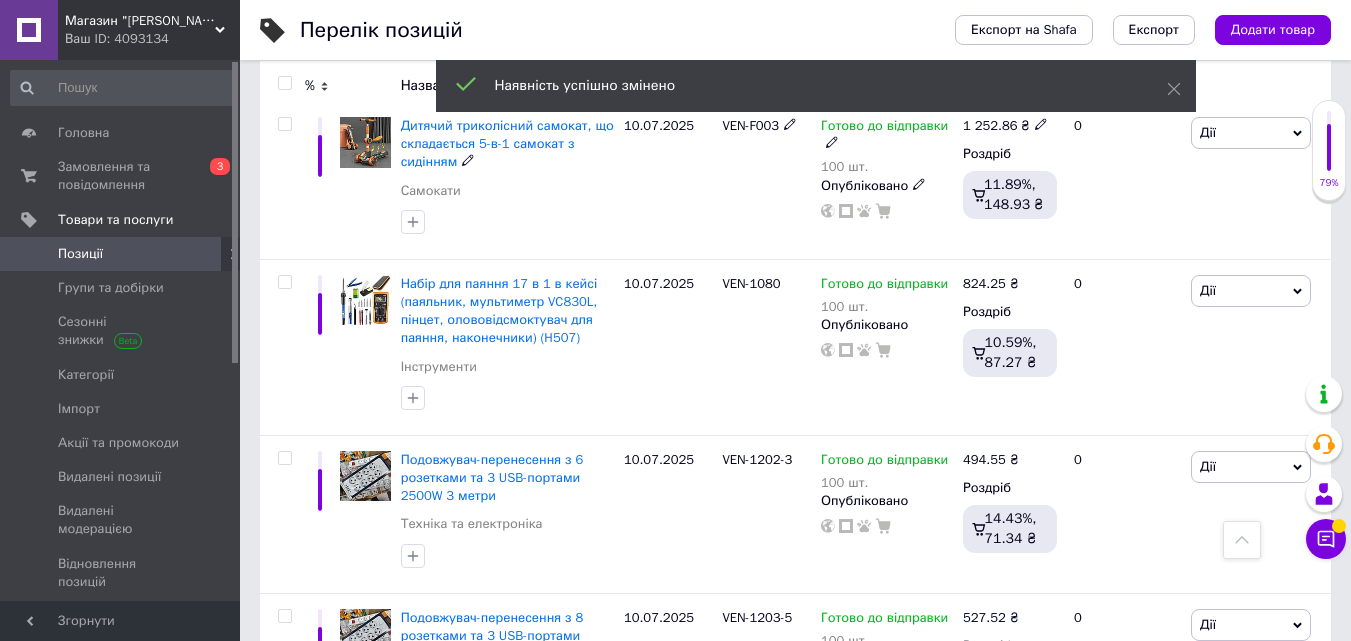 scroll, scrollTop: 0, scrollLeft: 0, axis: both 